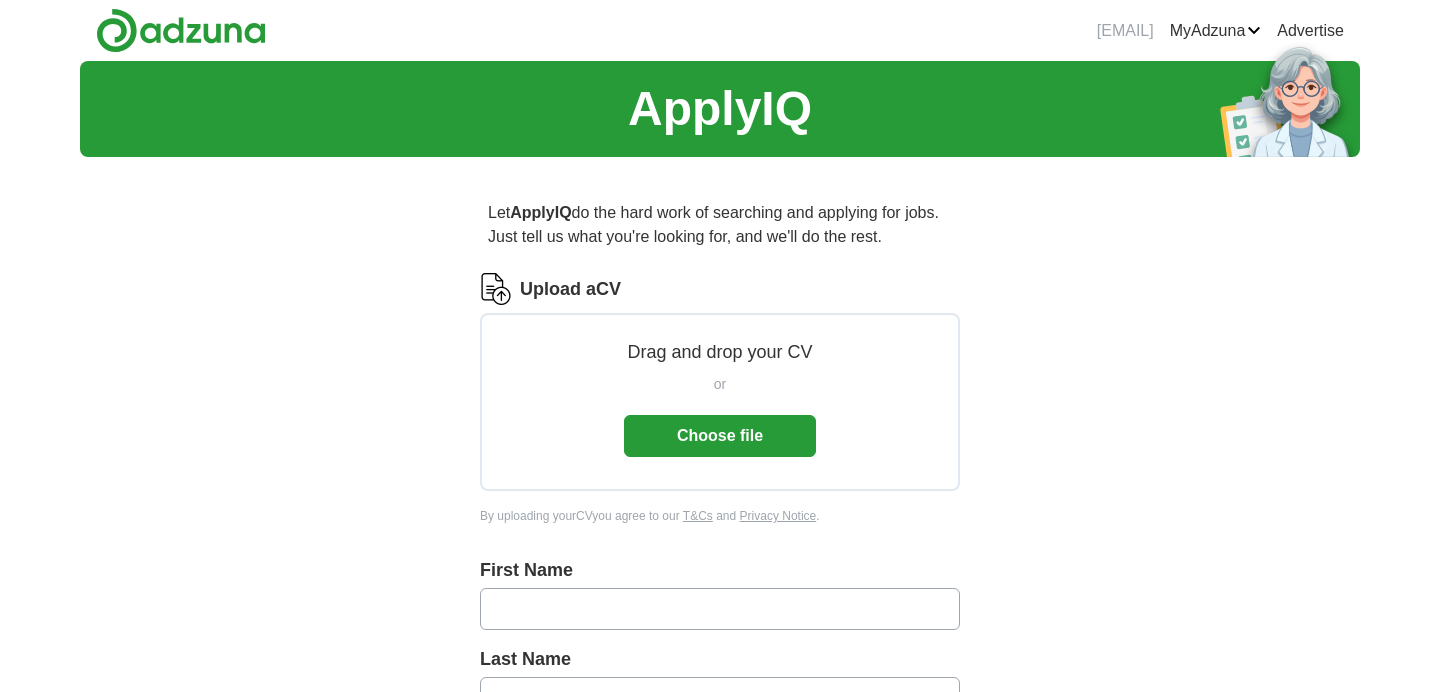 scroll, scrollTop: 0, scrollLeft: 0, axis: both 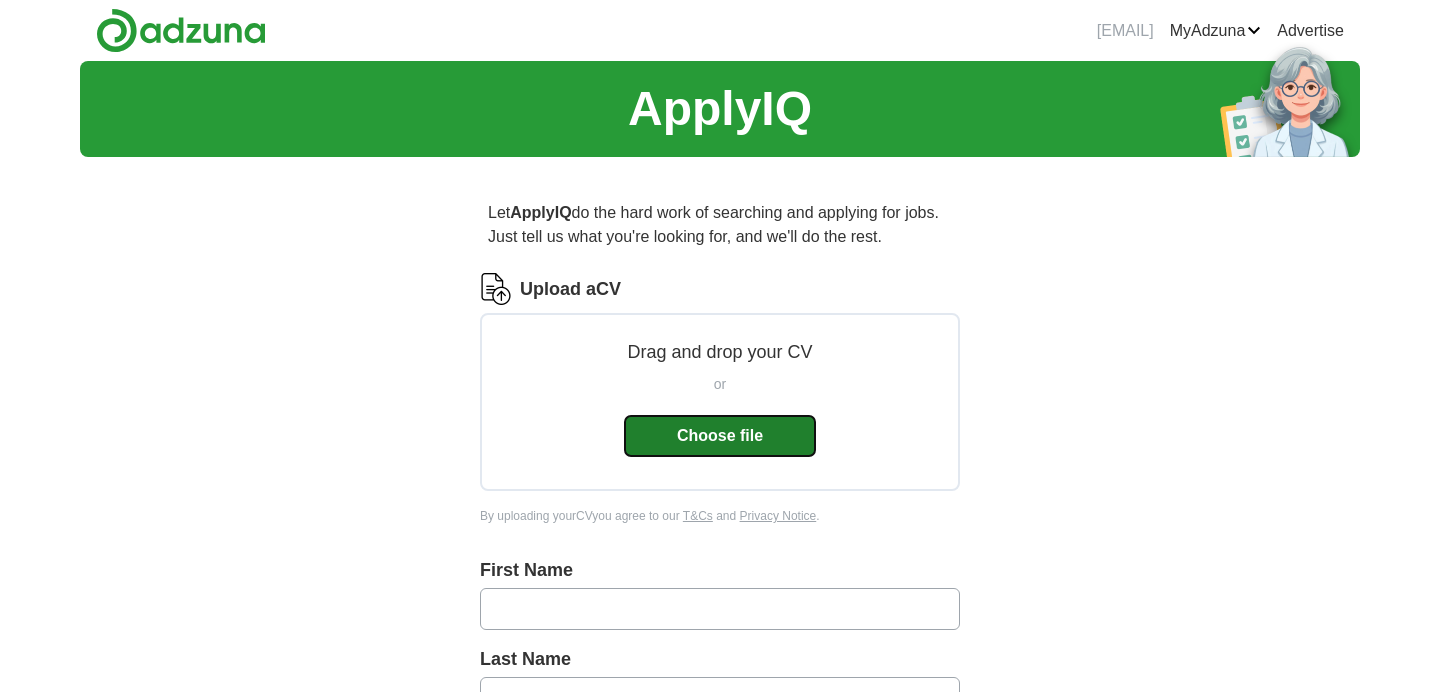 click on "Choose file" at bounding box center [720, 436] 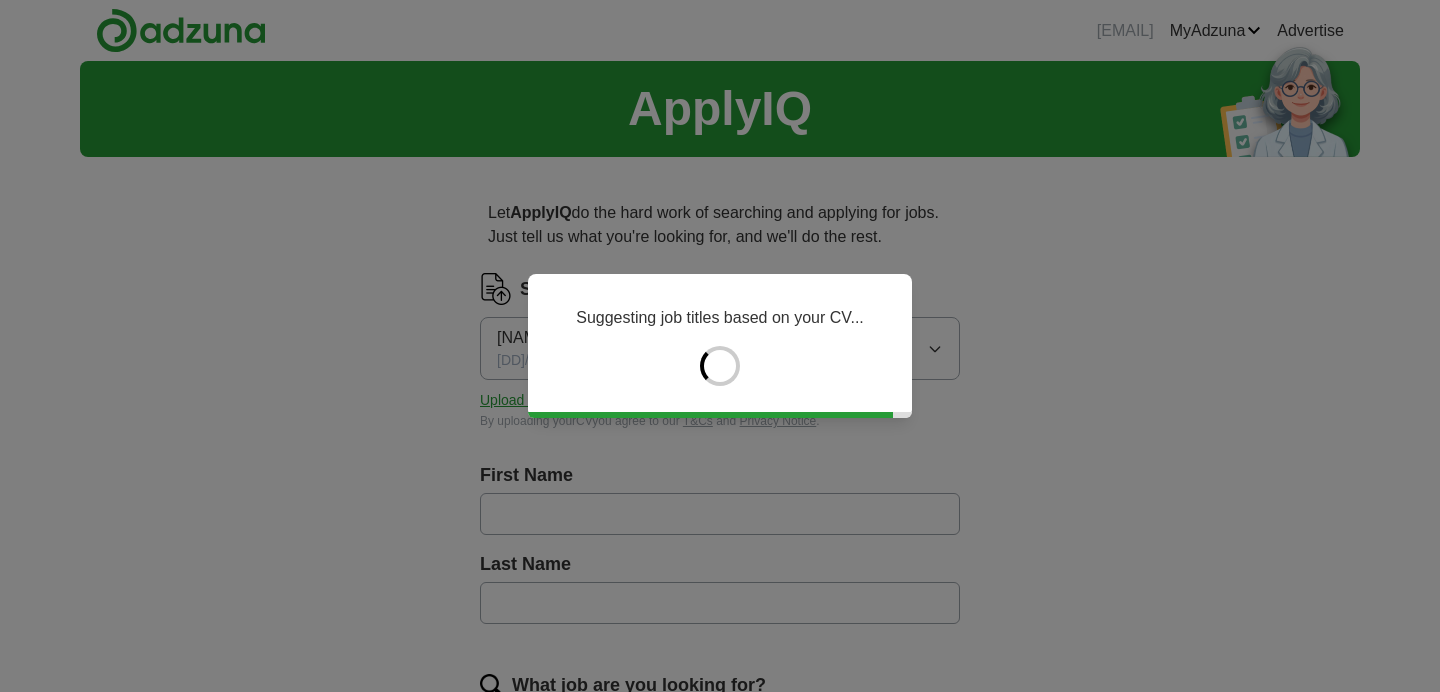 type on "*****" 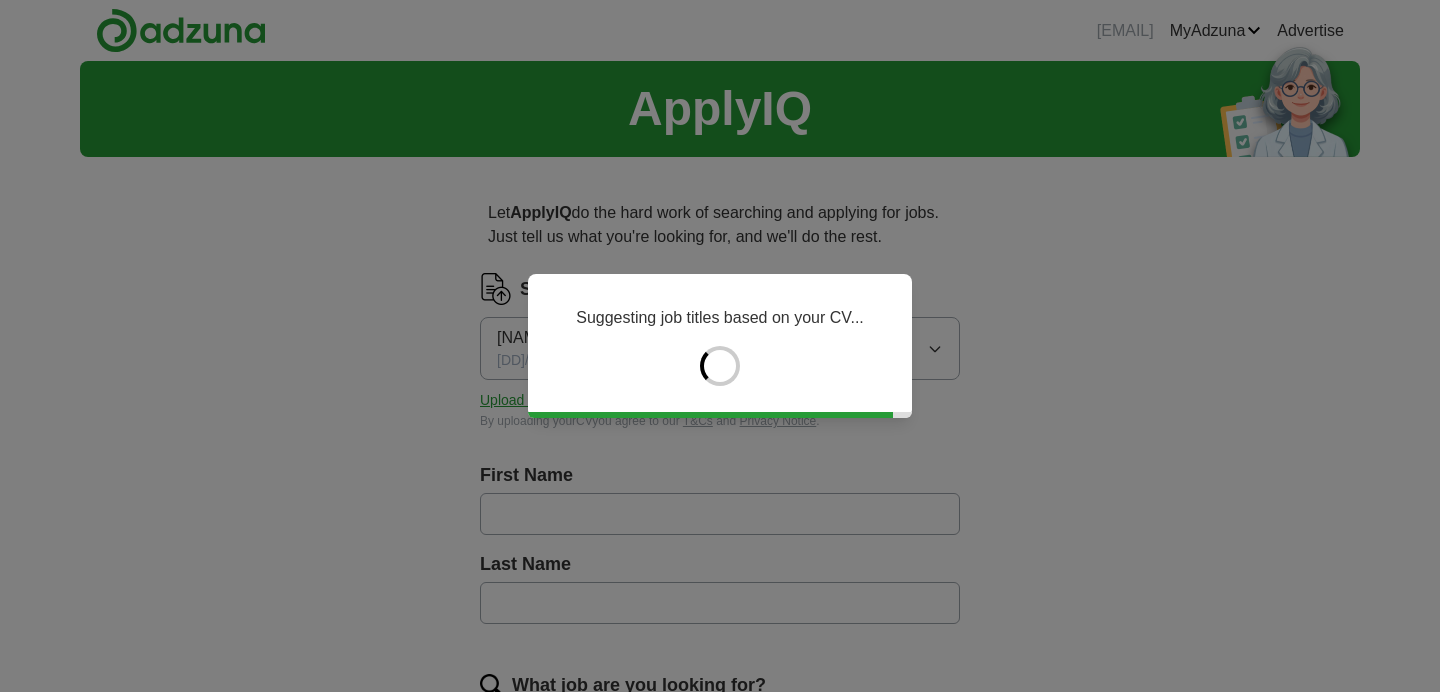 type on "**********" 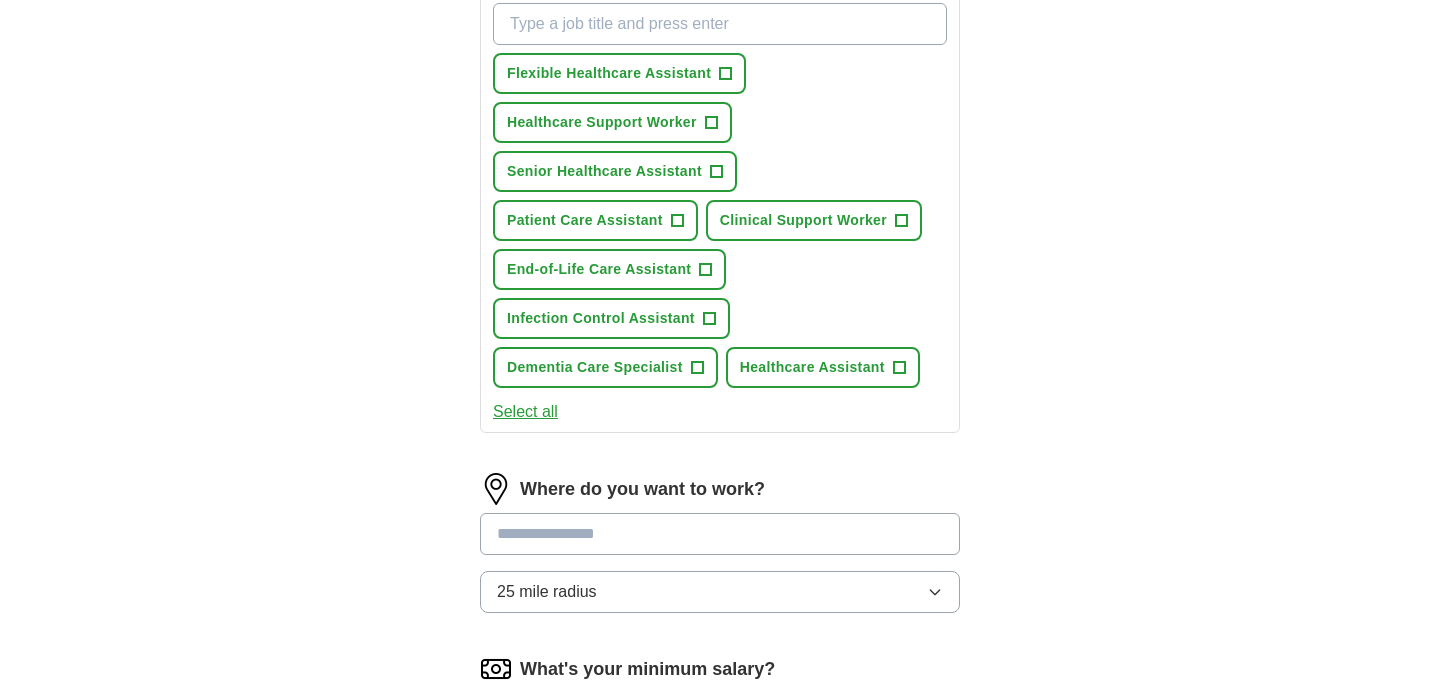 scroll, scrollTop: 759, scrollLeft: 0, axis: vertical 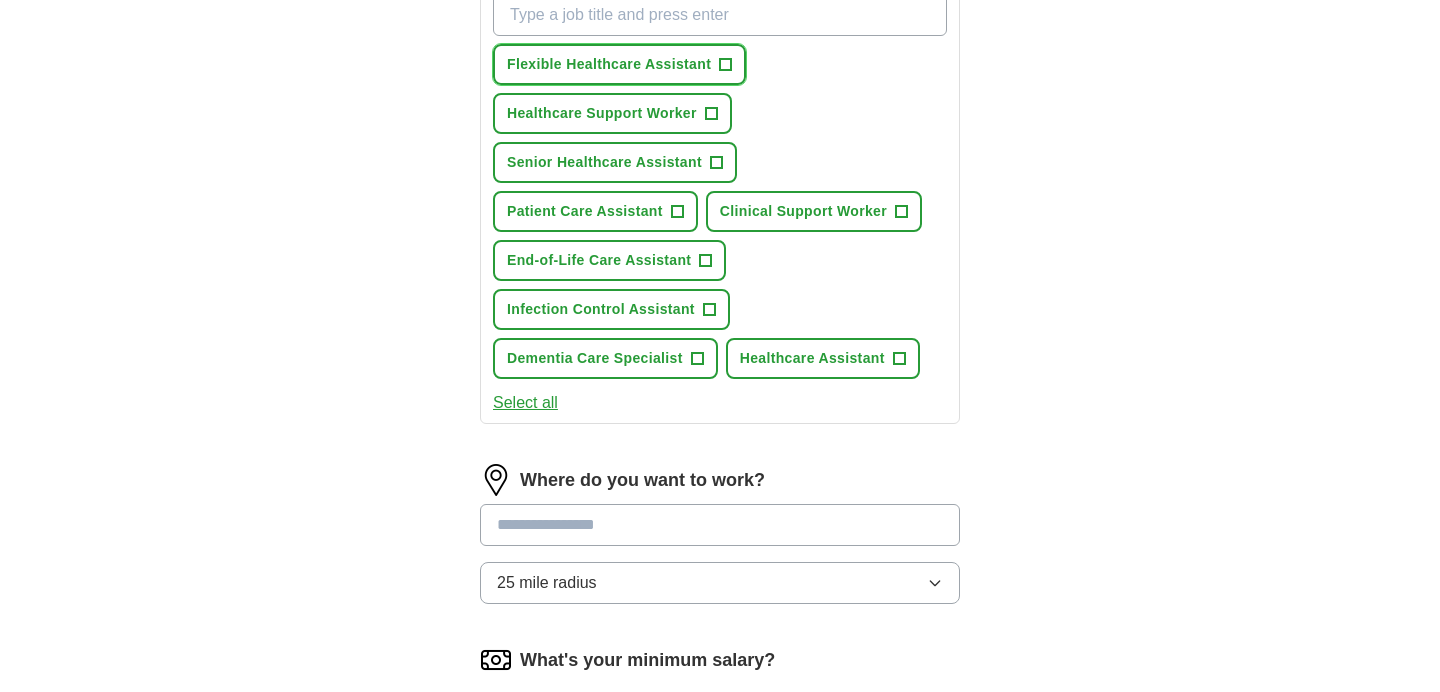 click on "Flexible Healthcare Assistant" at bounding box center (609, 64) 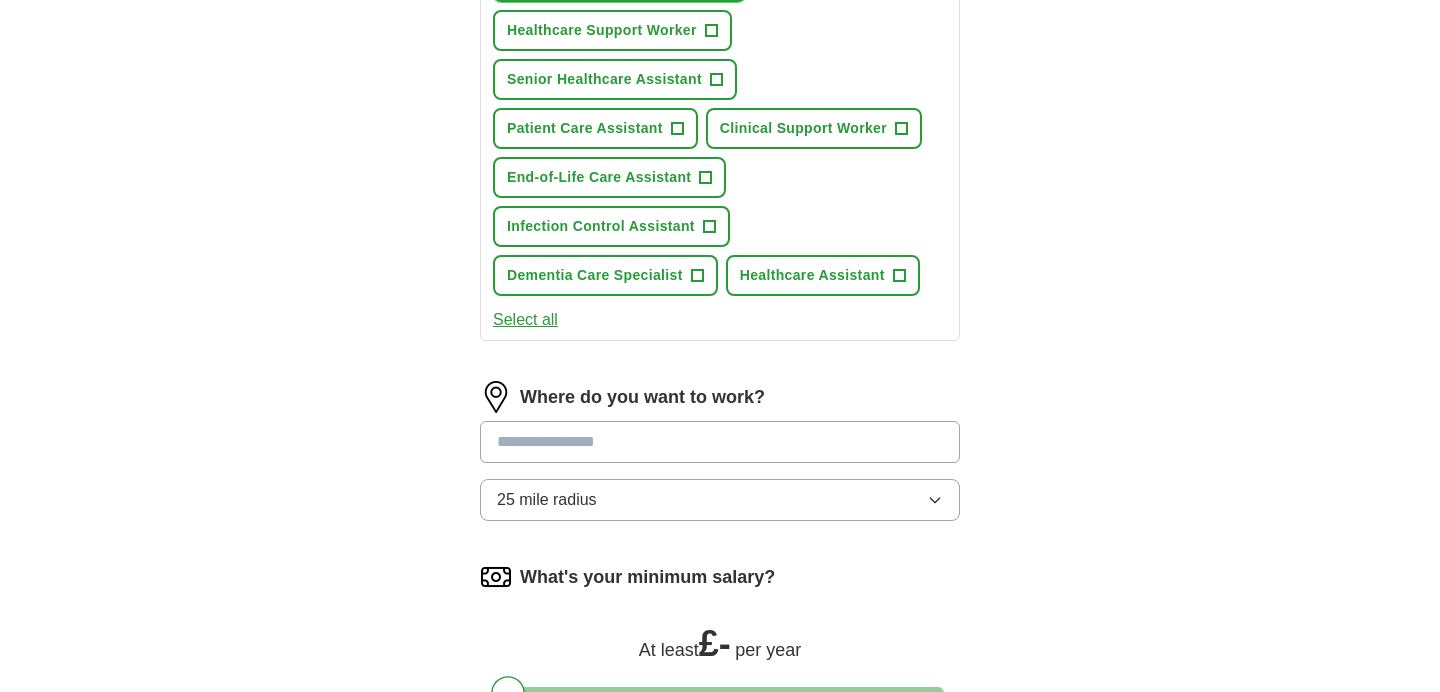 scroll, scrollTop: 865, scrollLeft: 0, axis: vertical 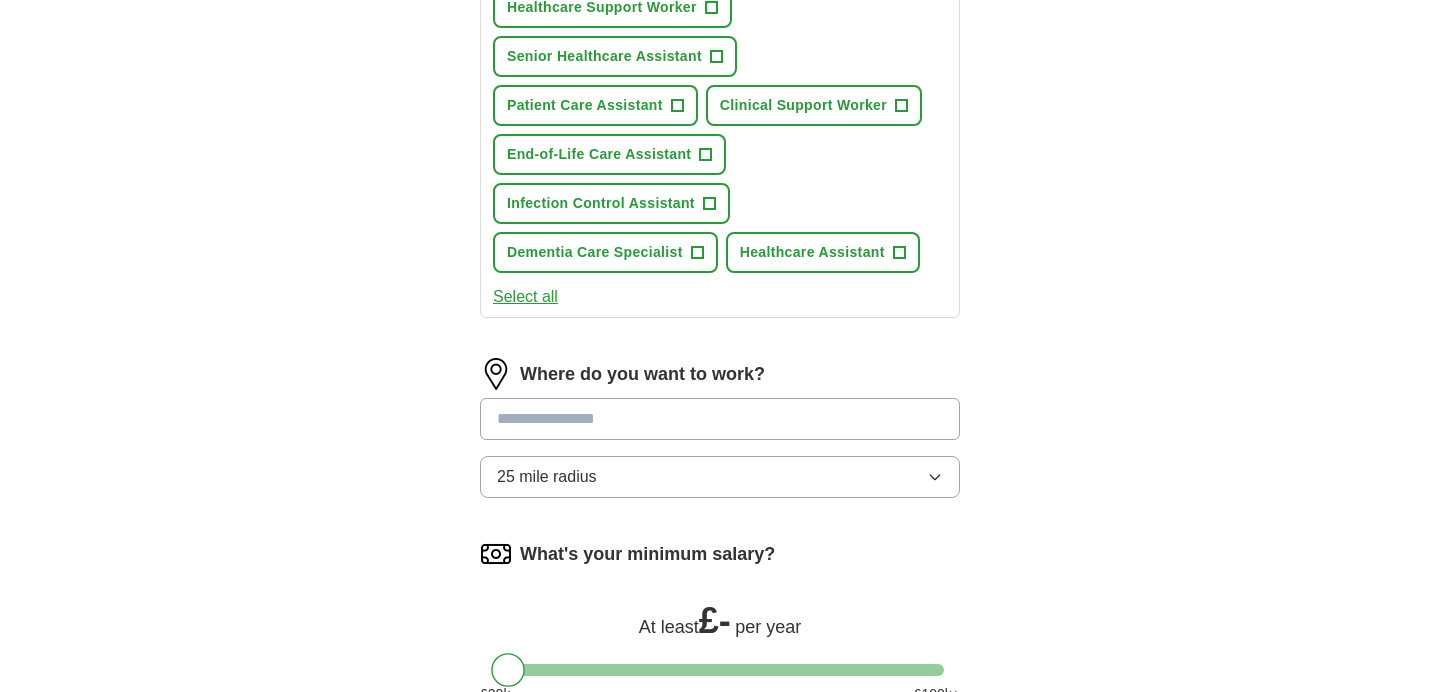 click at bounding box center (720, 419) 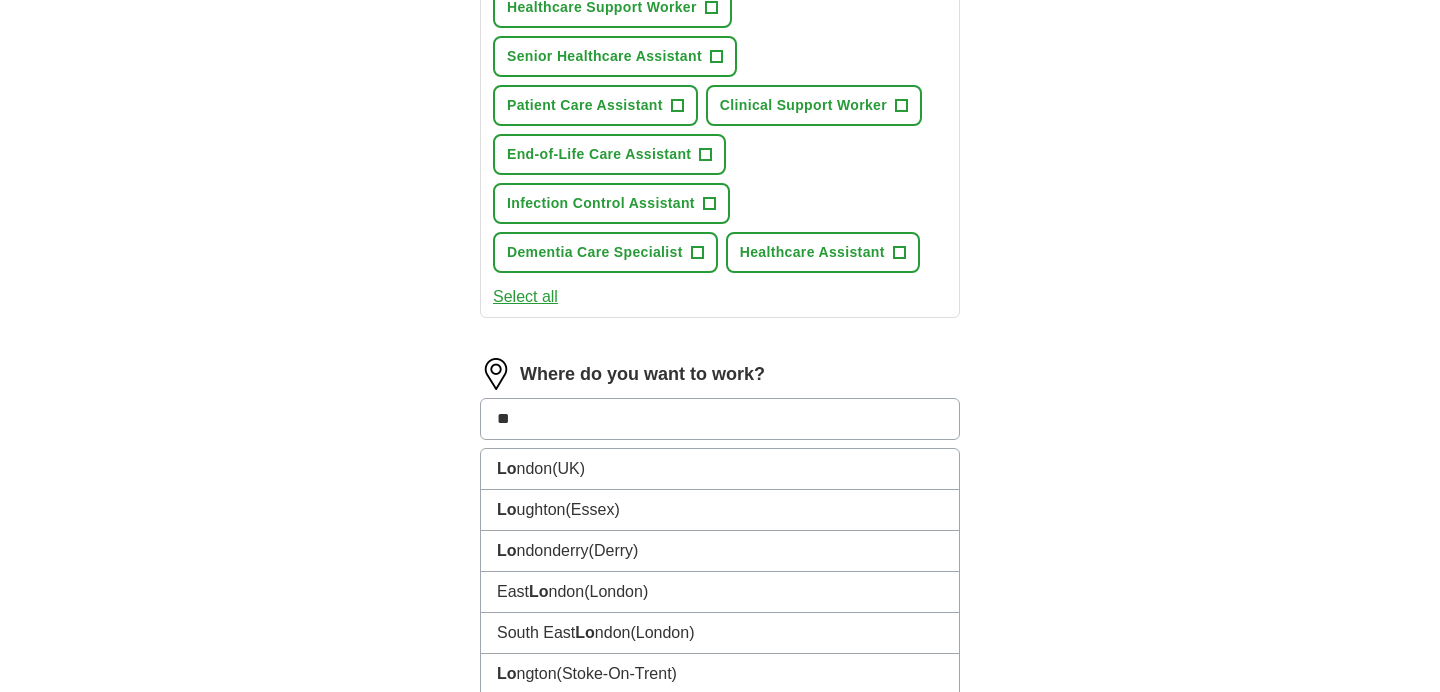 type on "***" 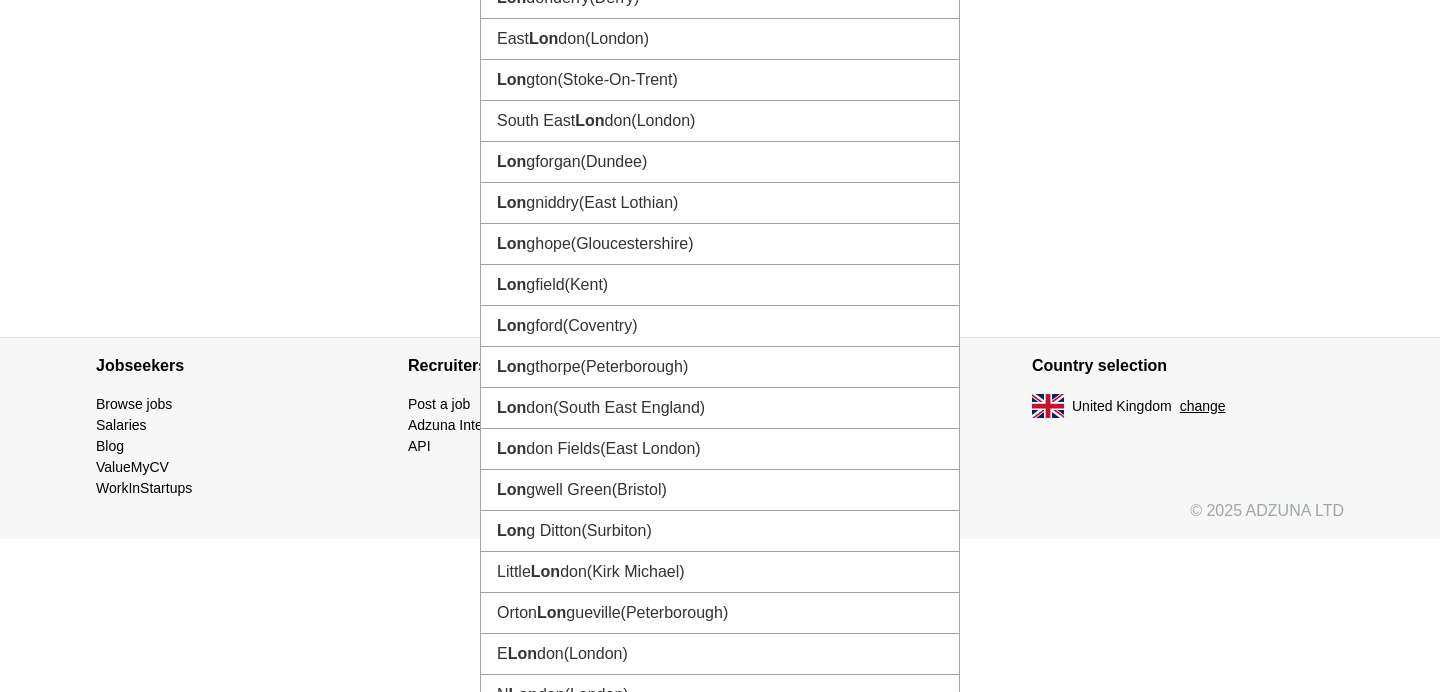 scroll, scrollTop: 1385, scrollLeft: 0, axis: vertical 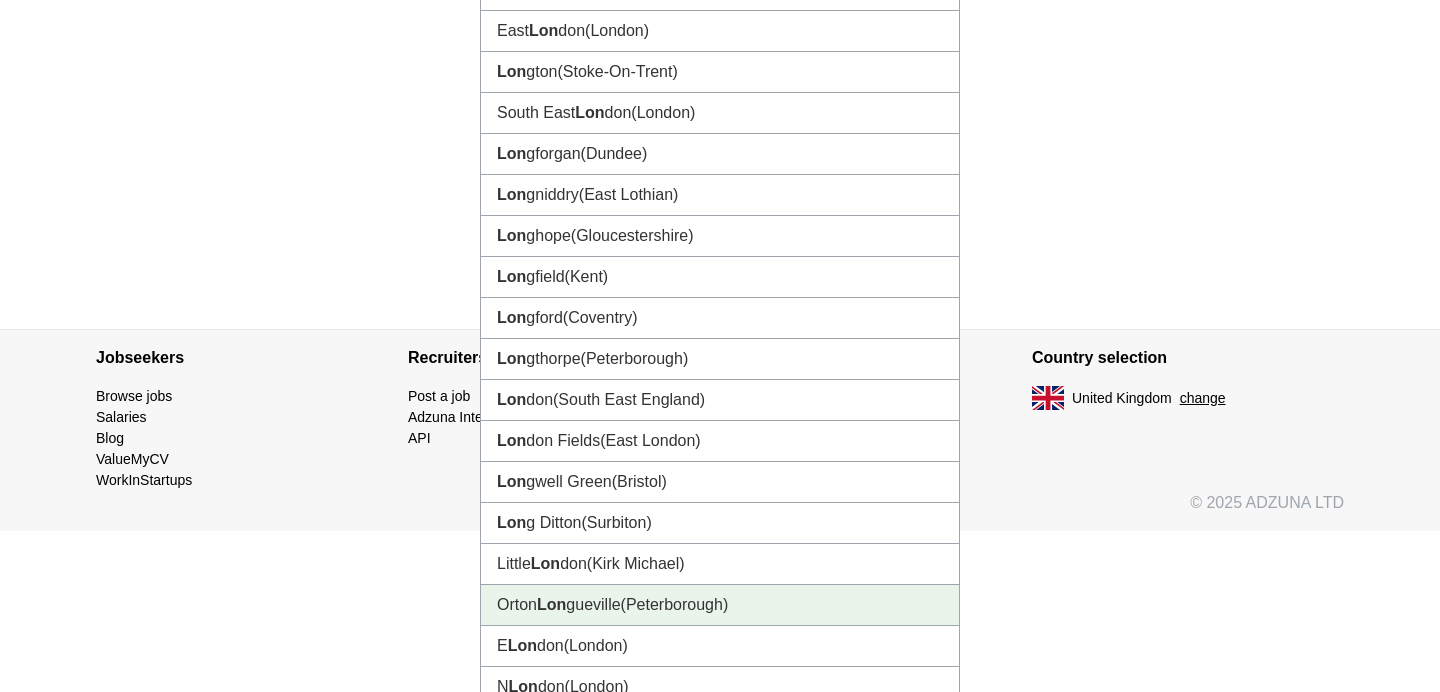 click on "(Peterborough)" at bounding box center (675, 604) 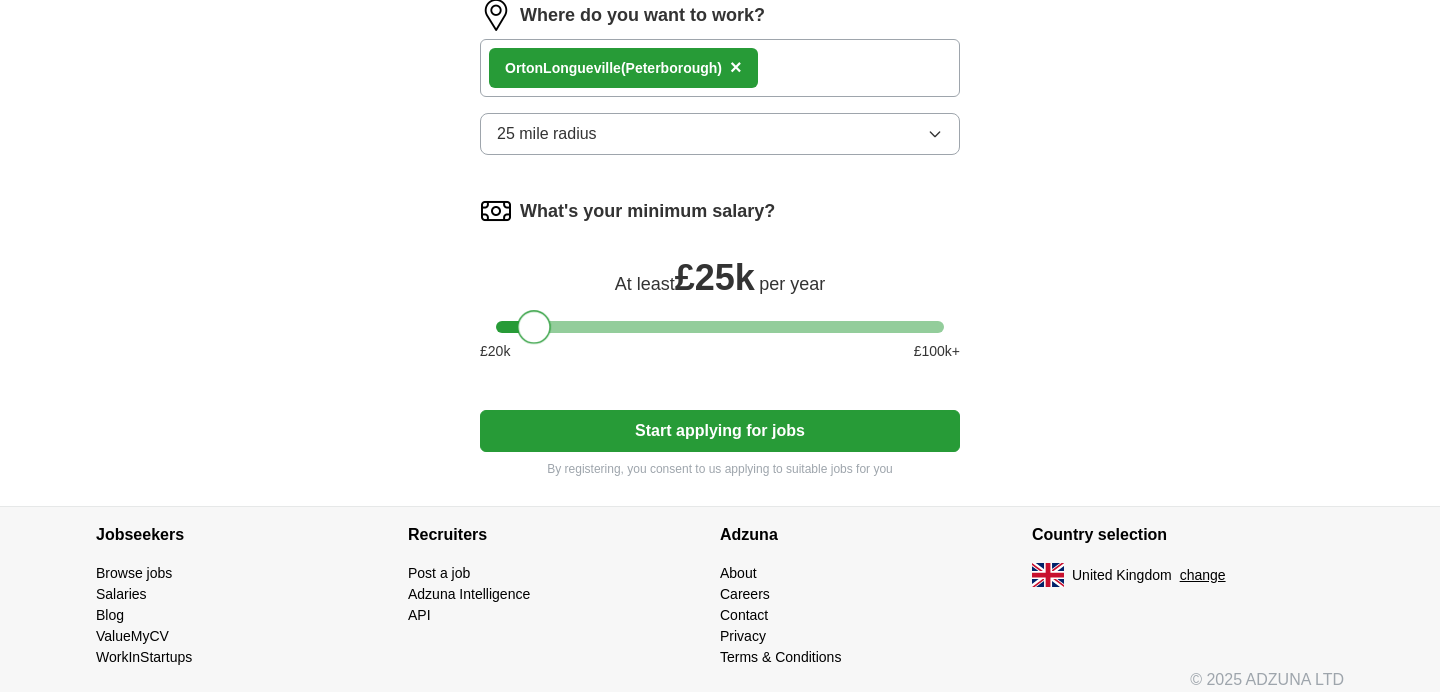 drag, startPoint x: 512, startPoint y: 329, endPoint x: 538, endPoint y: 332, distance: 26.172504 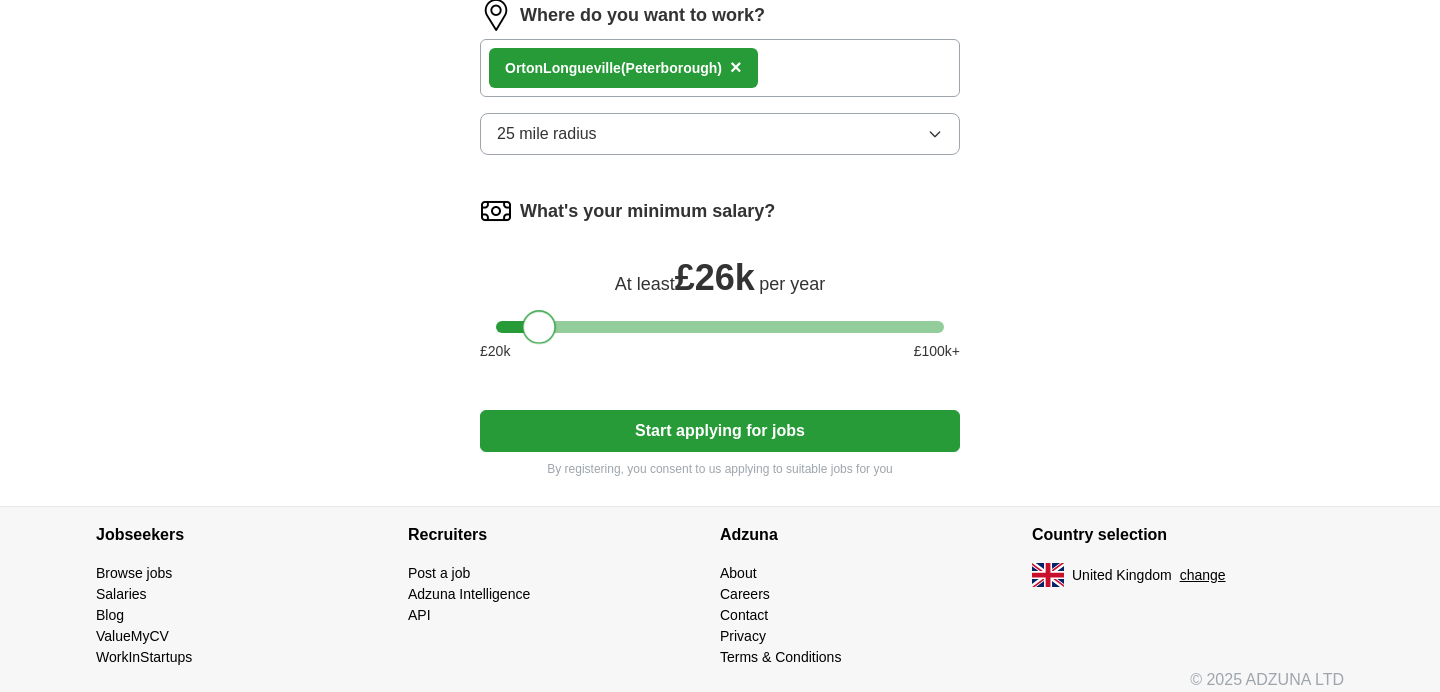 click at bounding box center [539, 327] 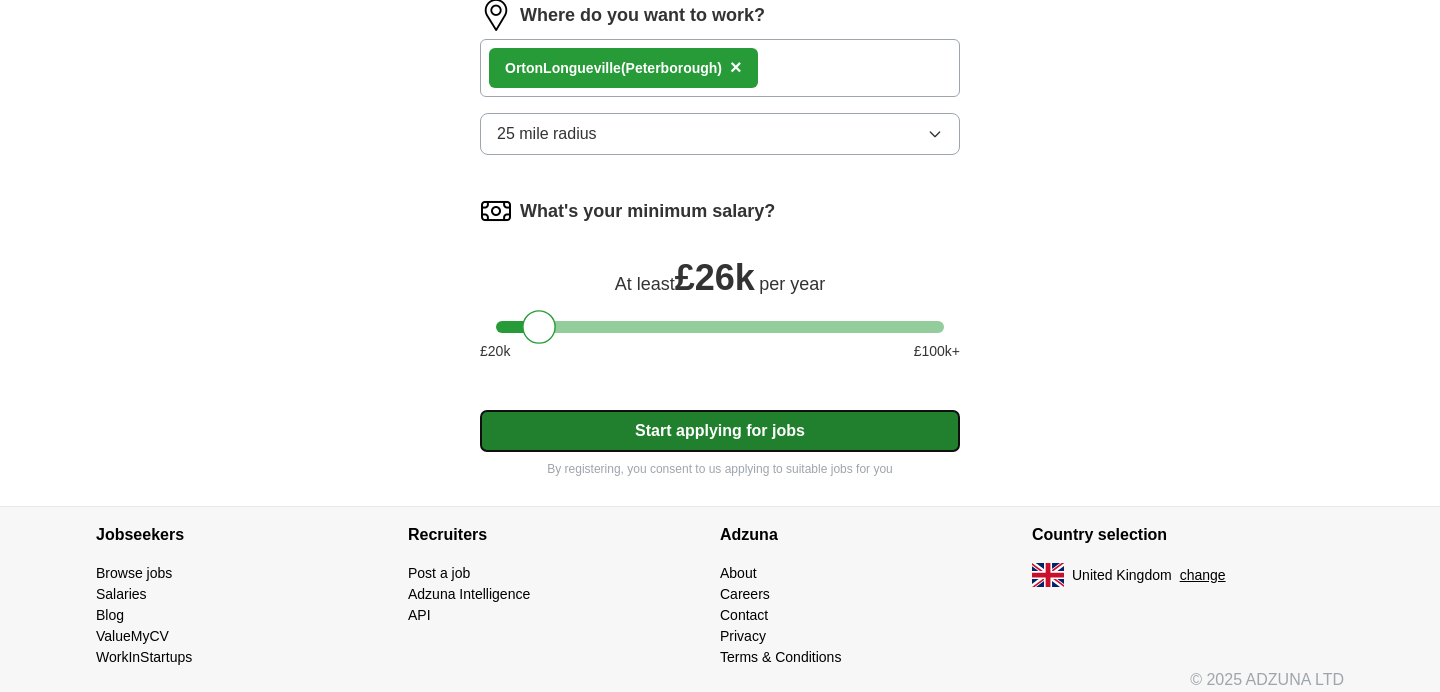 click on "Start applying for jobs" at bounding box center (720, 431) 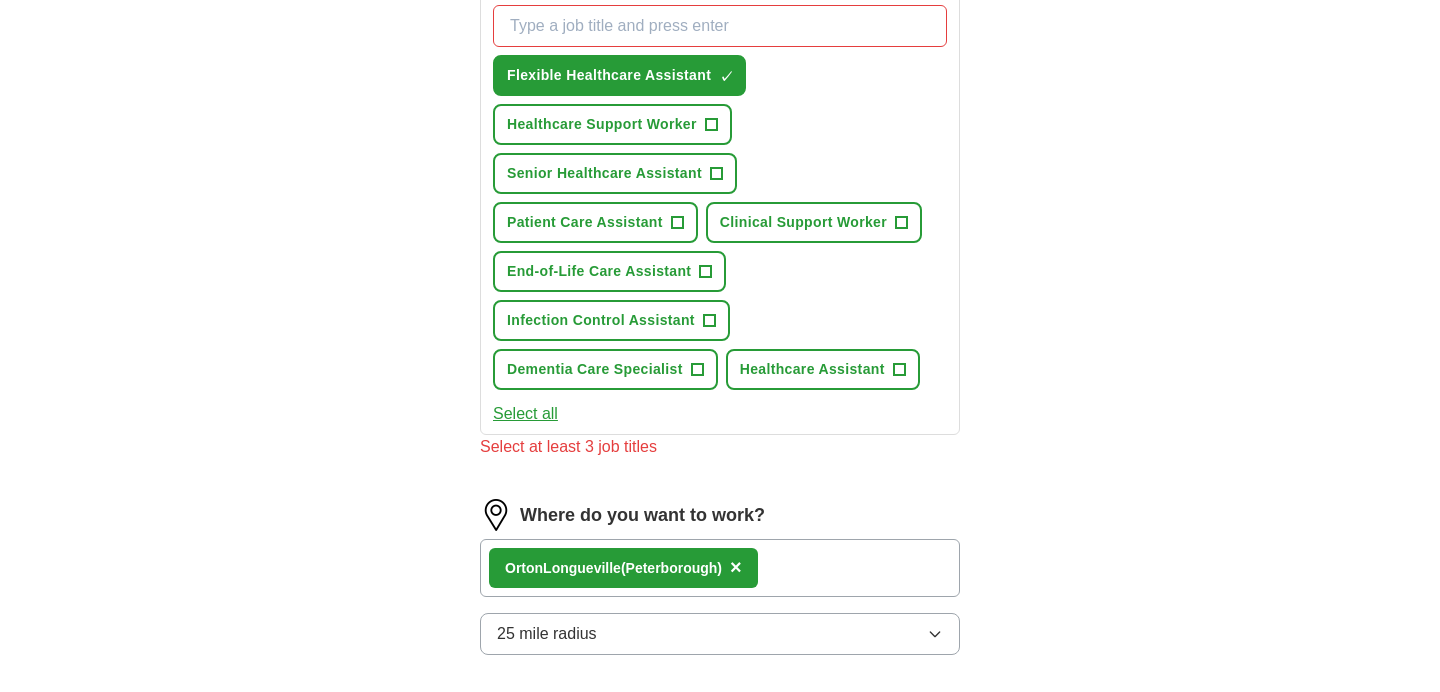 scroll, scrollTop: 746, scrollLeft: 0, axis: vertical 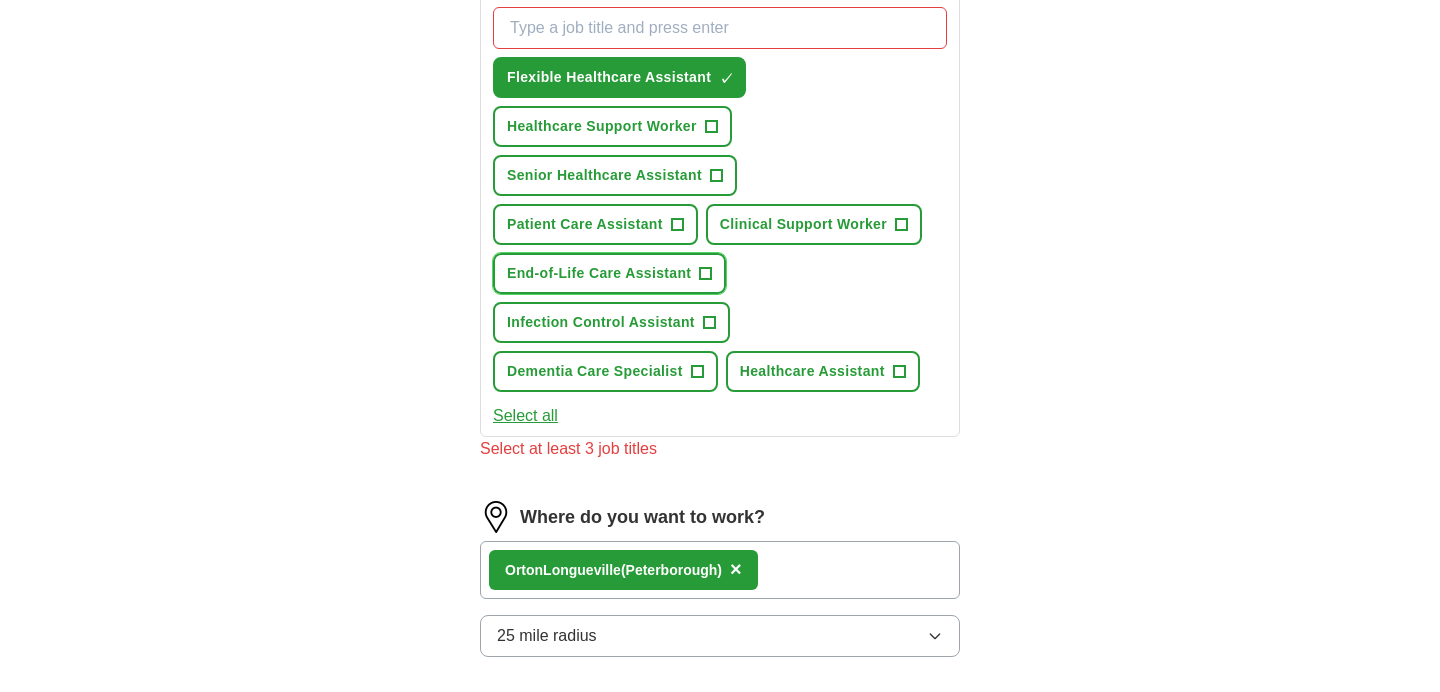 click on "+" at bounding box center [706, 274] 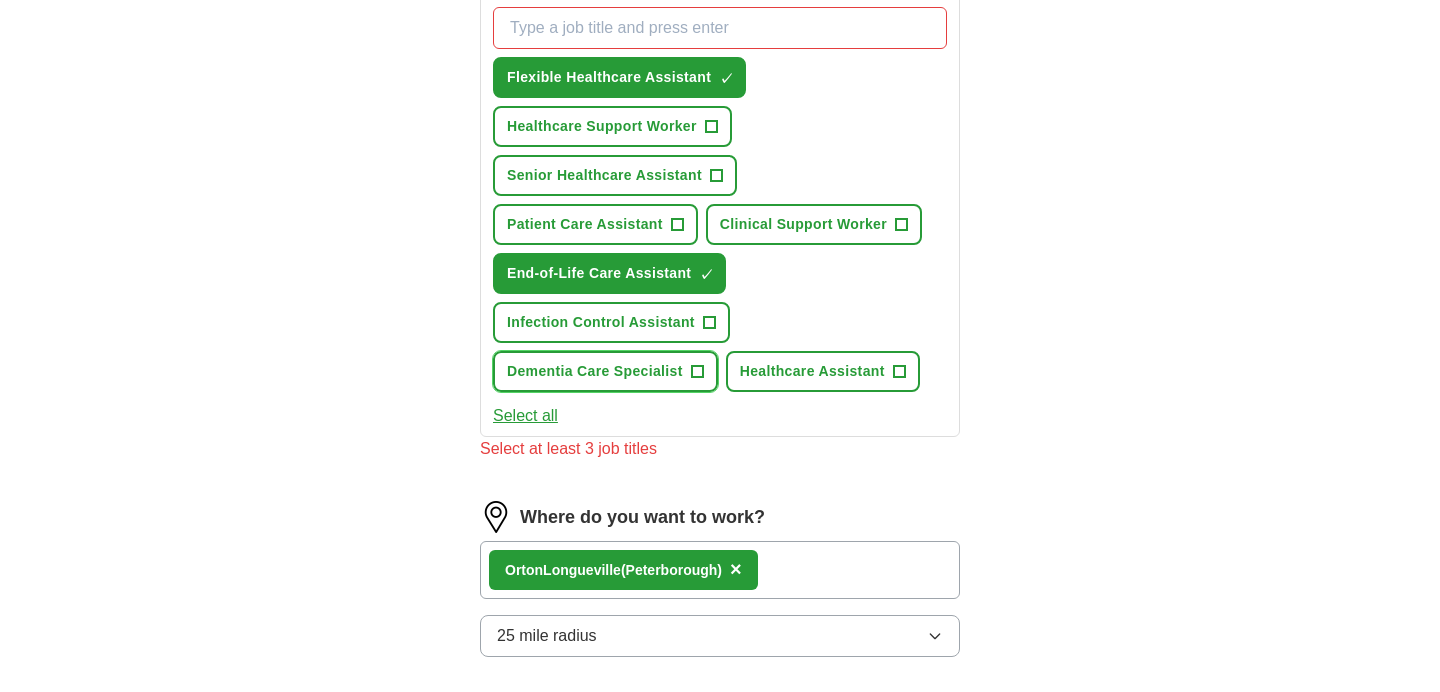 click on "+" at bounding box center [697, 372] 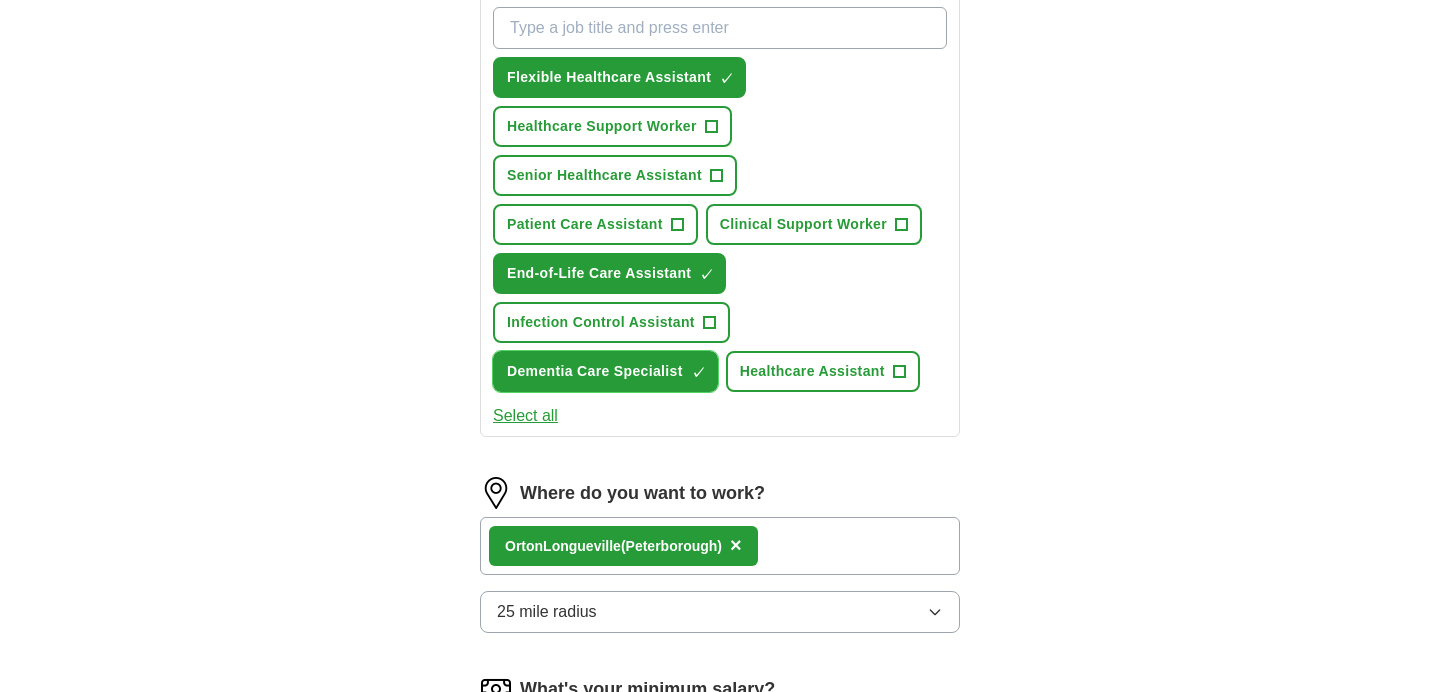 click on "×" at bounding box center (0, 0) 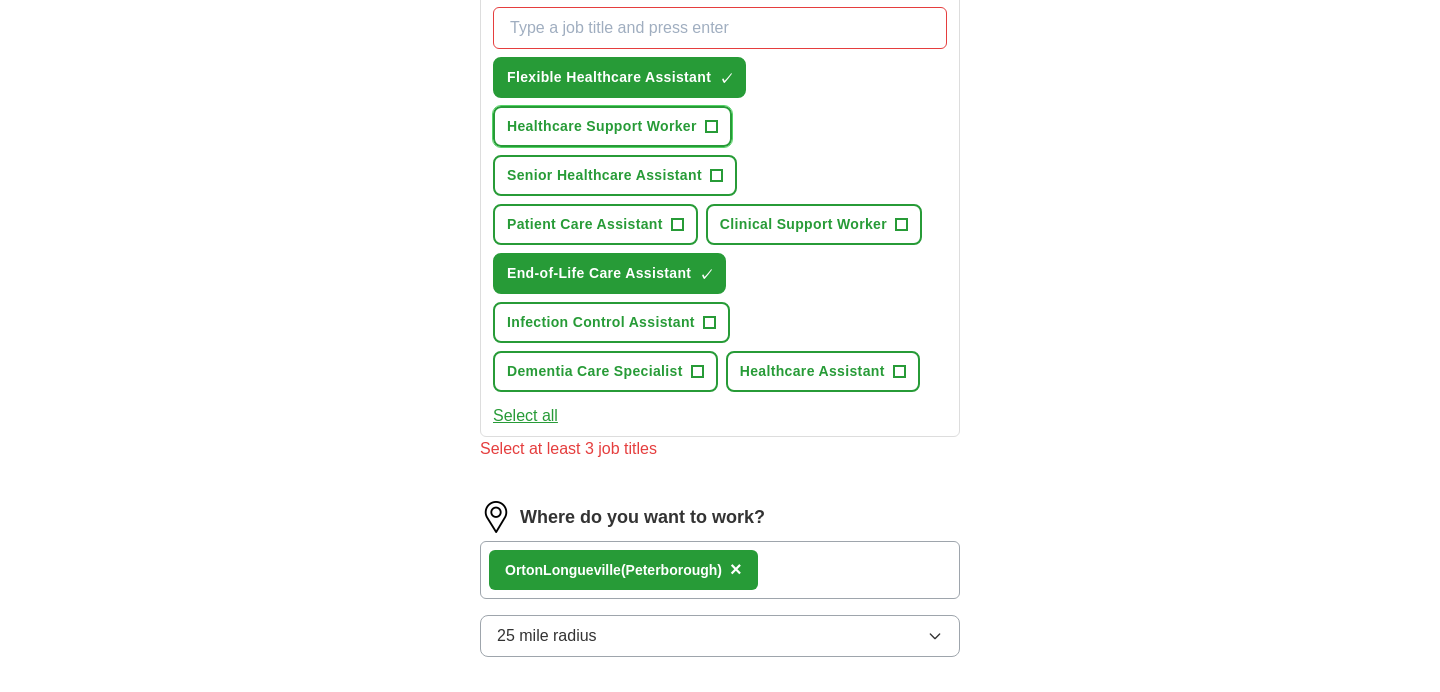 click on "+" at bounding box center (711, 127) 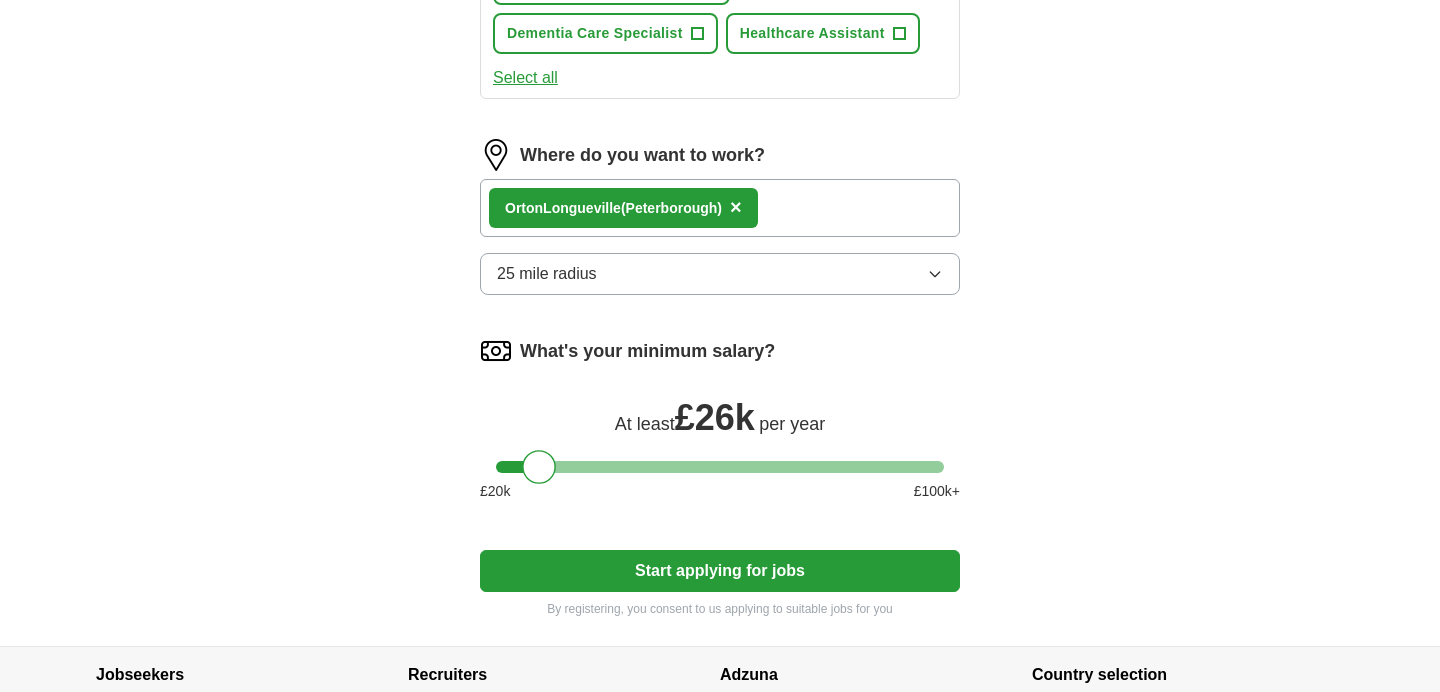 scroll, scrollTop: 1090, scrollLeft: 0, axis: vertical 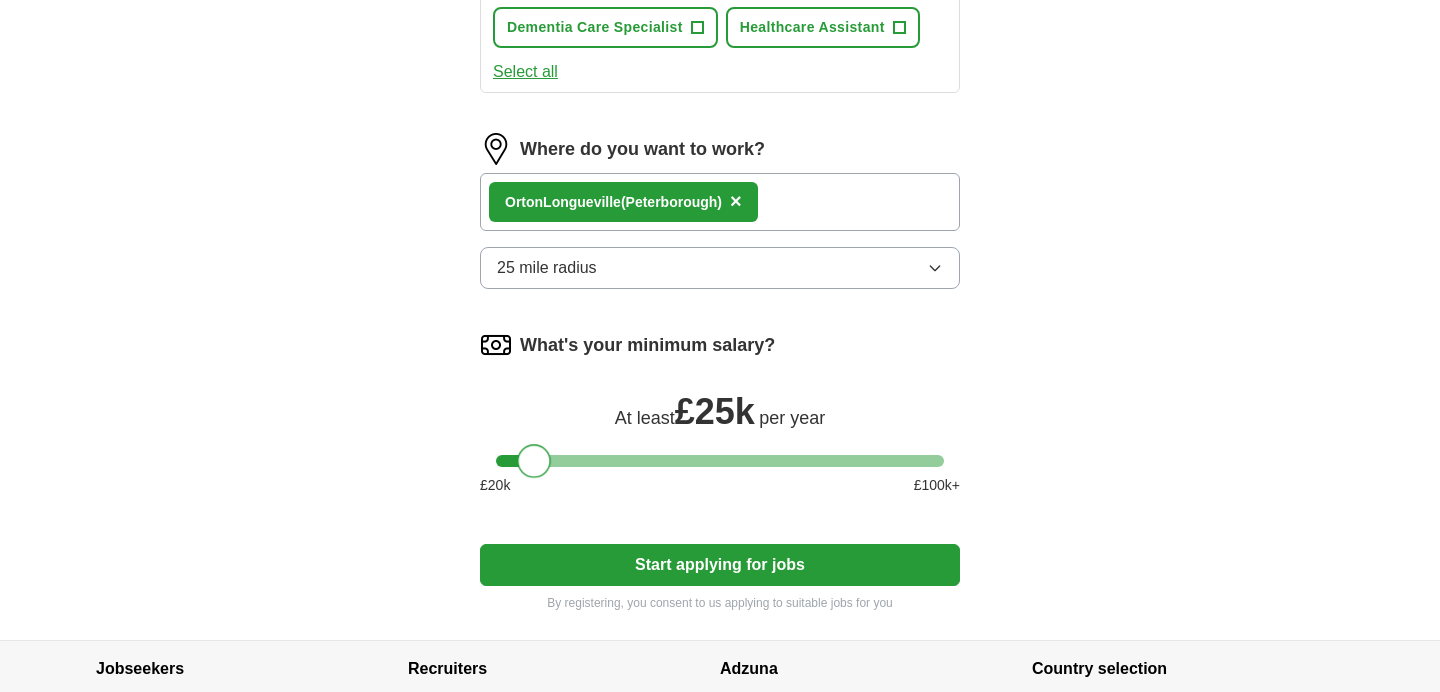 click at bounding box center (534, 461) 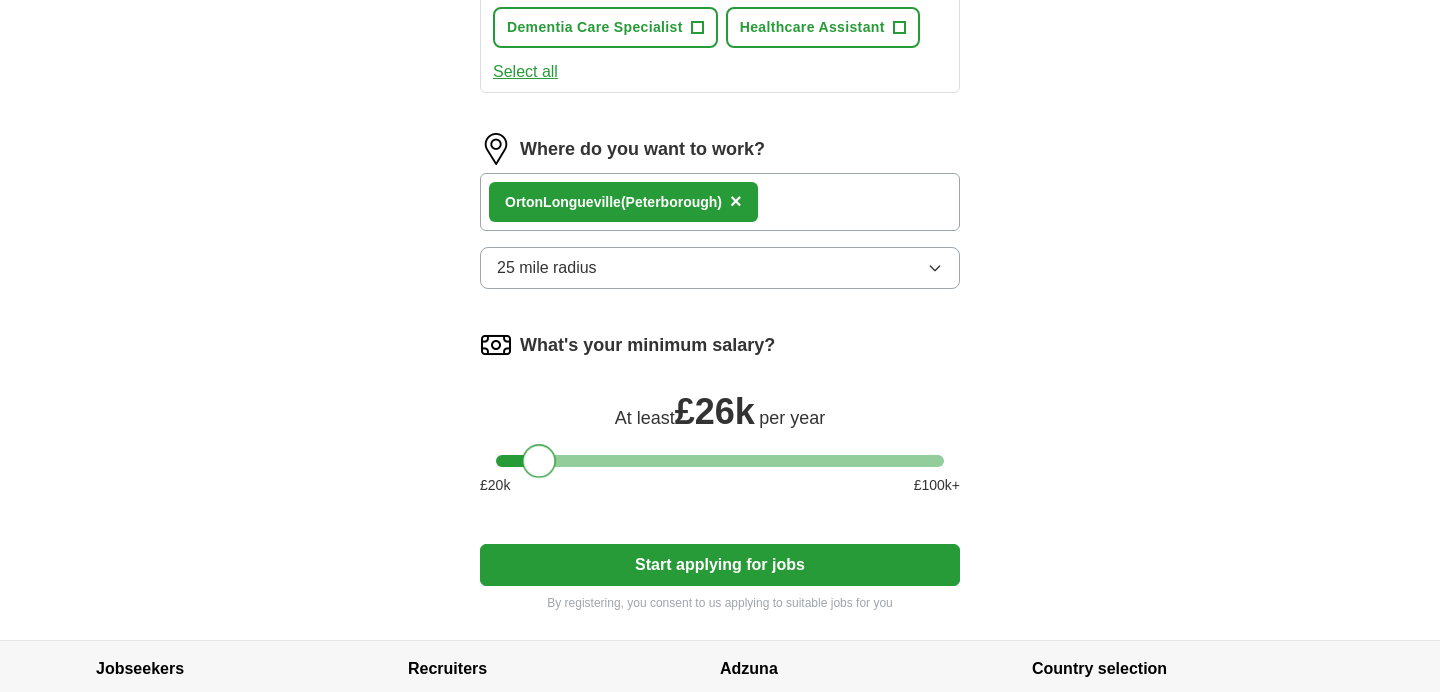click at bounding box center (539, 461) 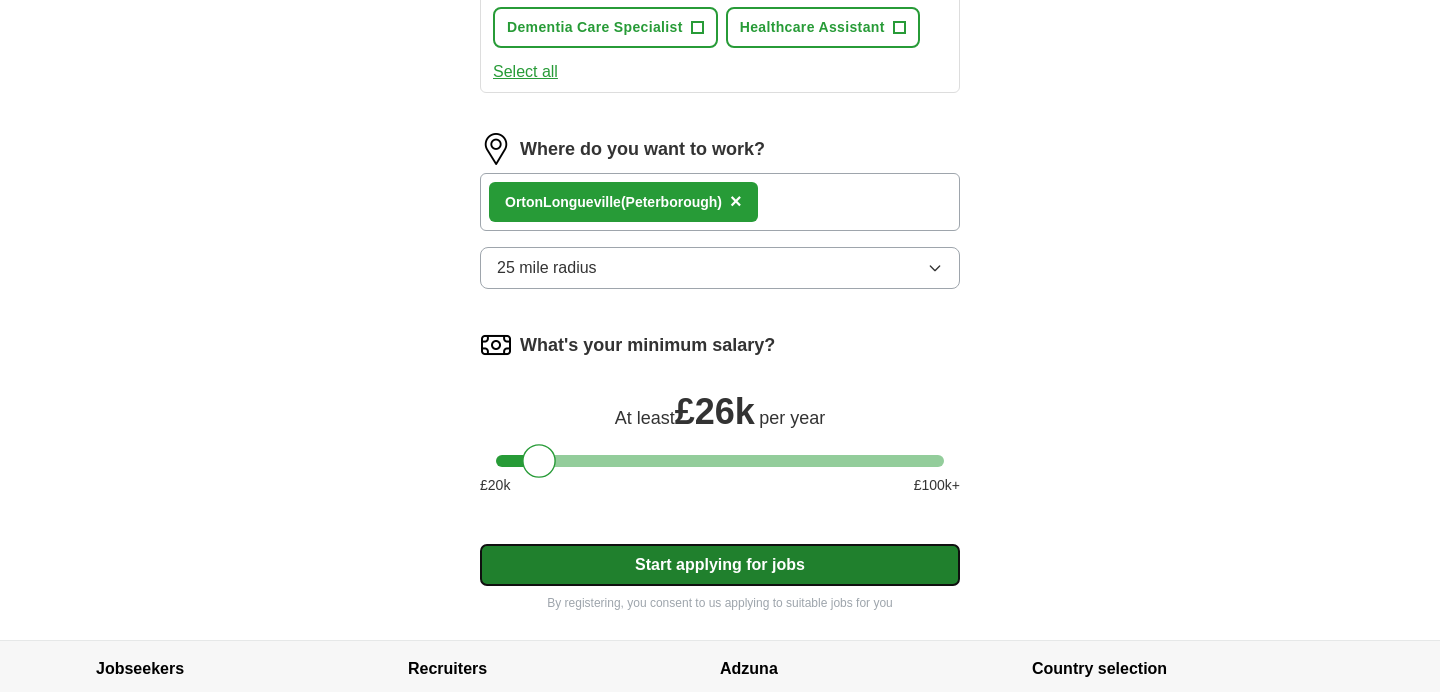 click on "Start applying for jobs" at bounding box center [720, 565] 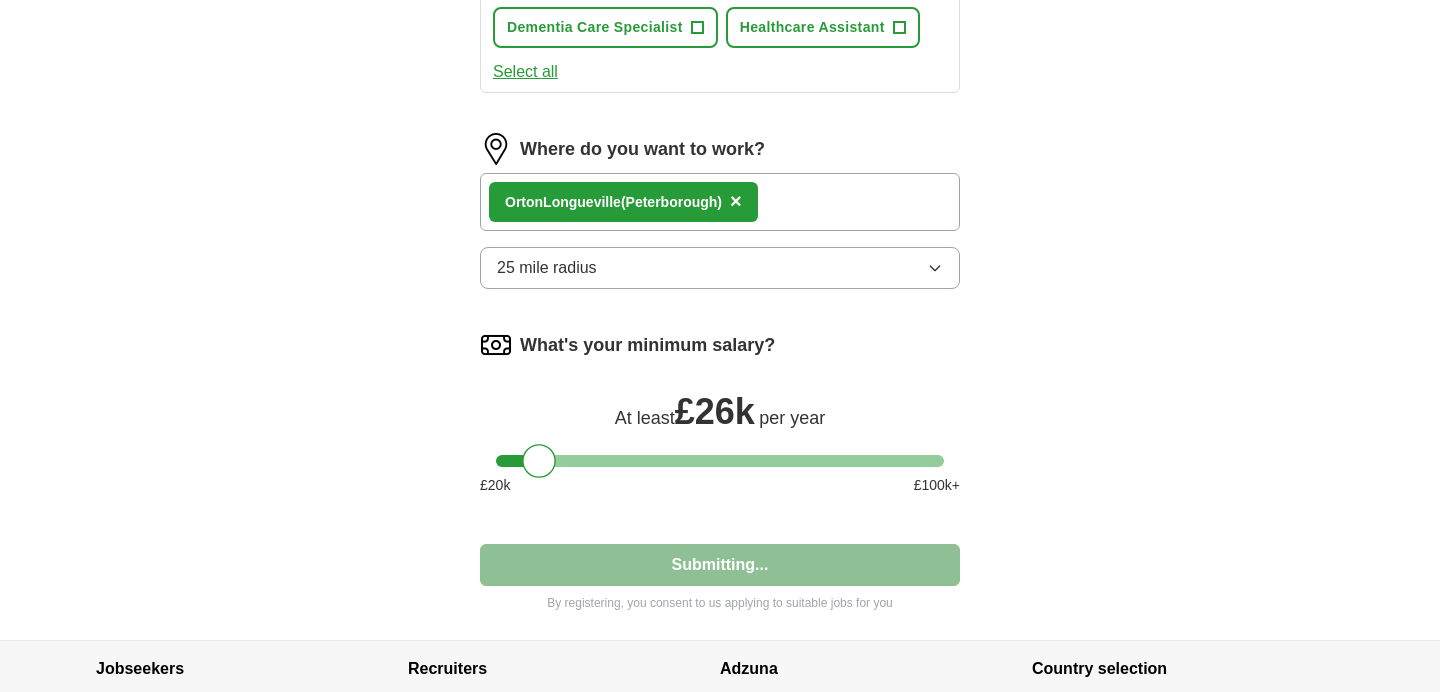 select on "**" 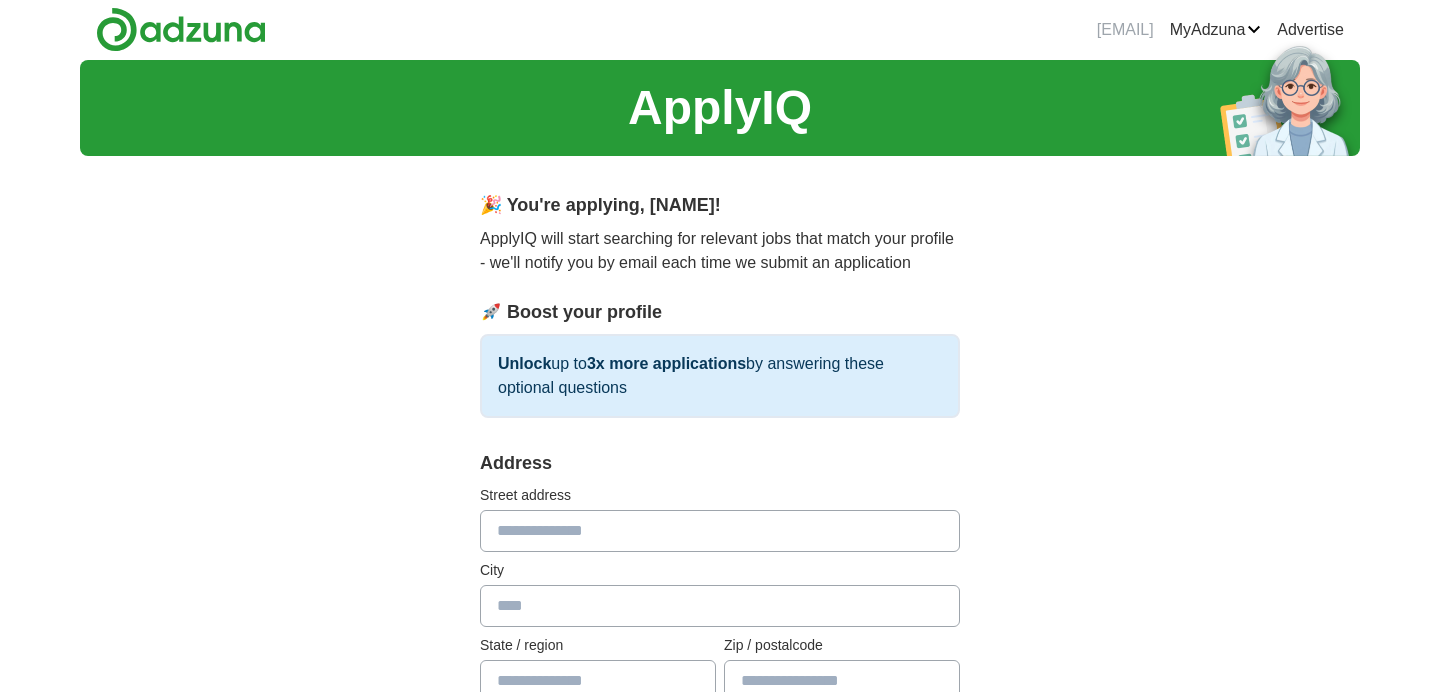 scroll, scrollTop: 0, scrollLeft: 0, axis: both 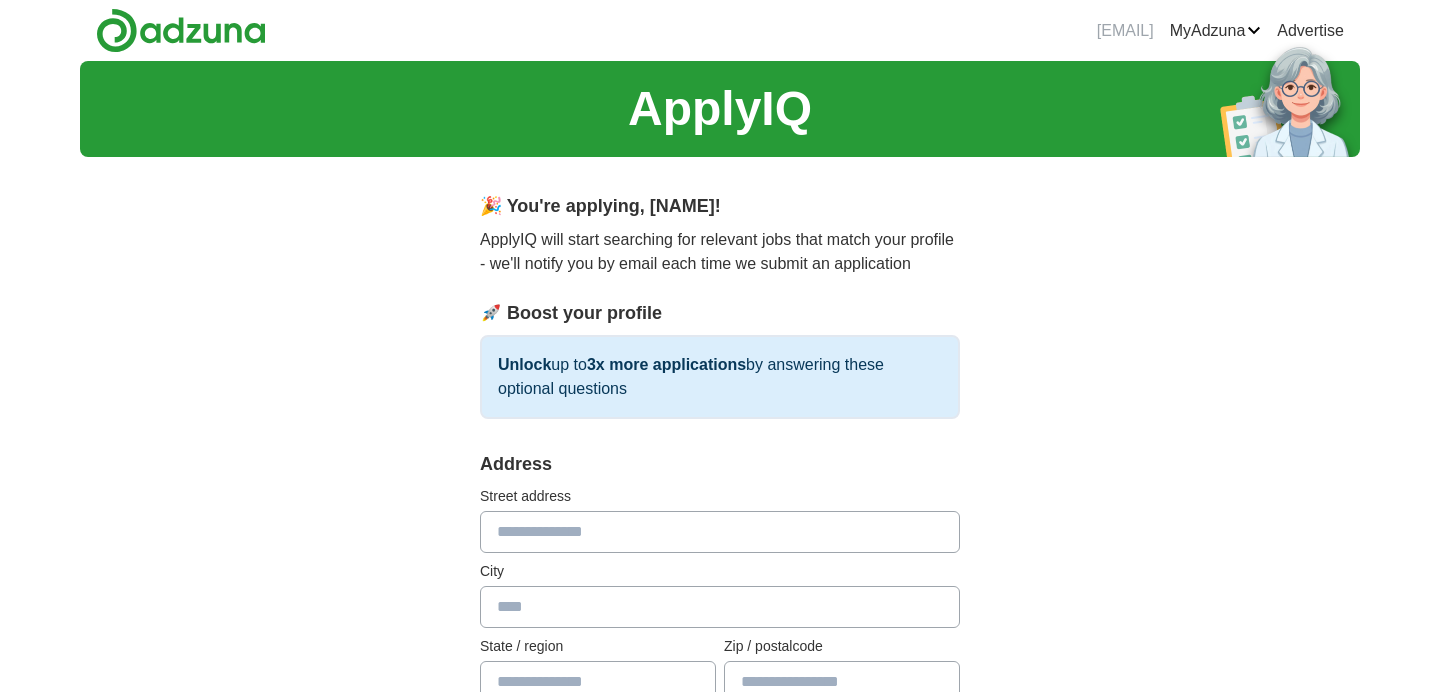 click at bounding box center [720, 532] 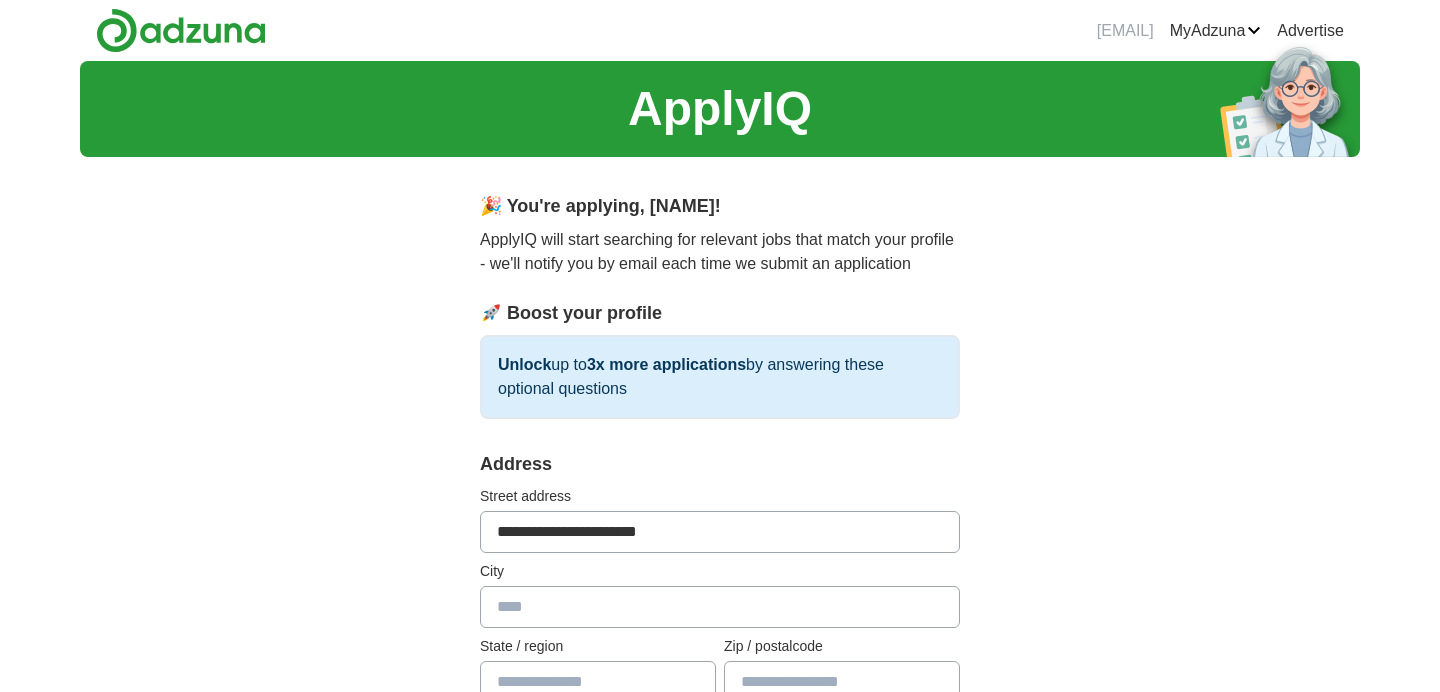 type on "**********" 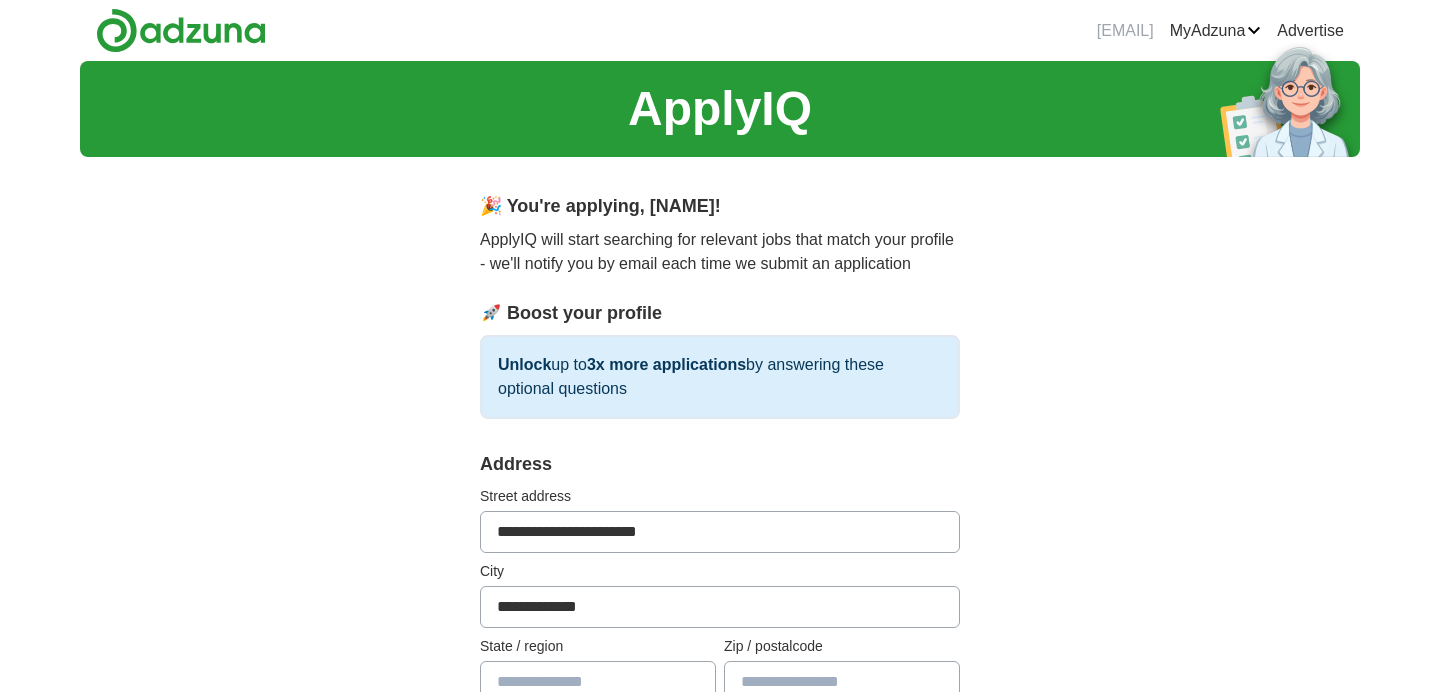 type on "*******" 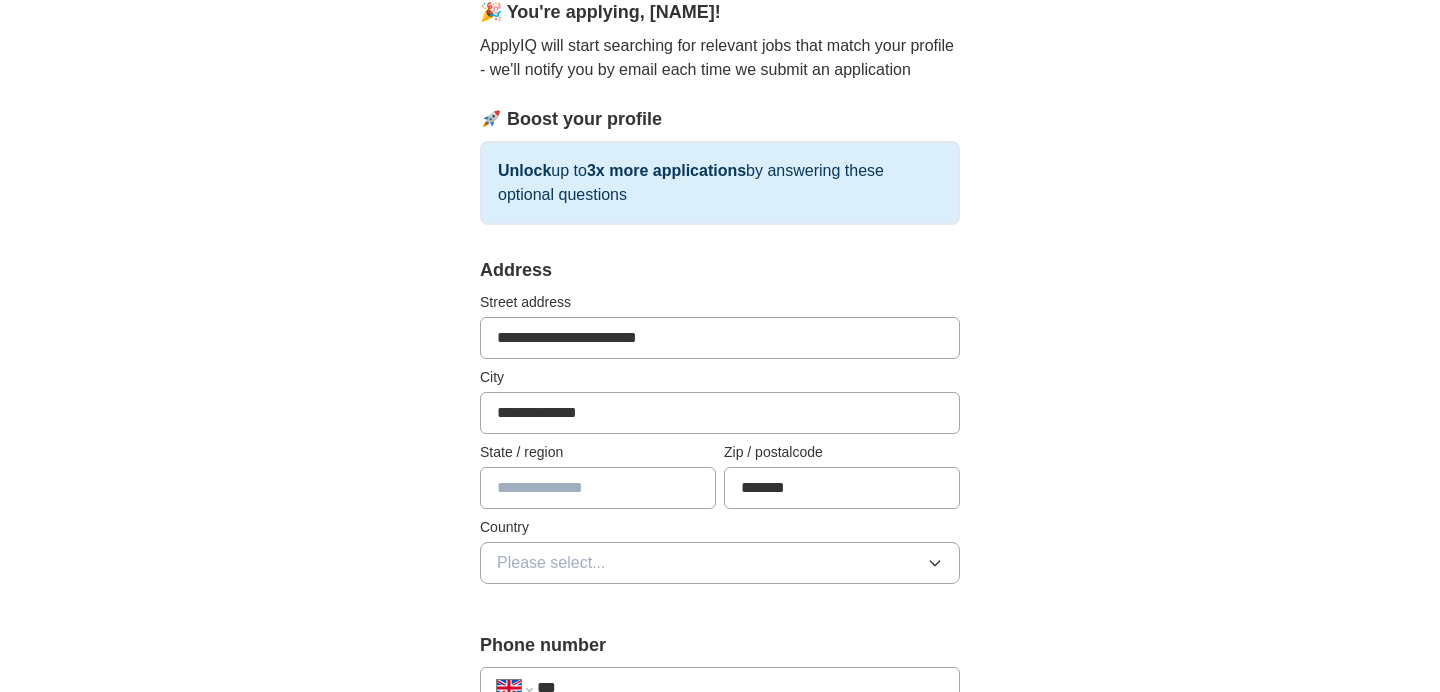 scroll, scrollTop: 197, scrollLeft: 0, axis: vertical 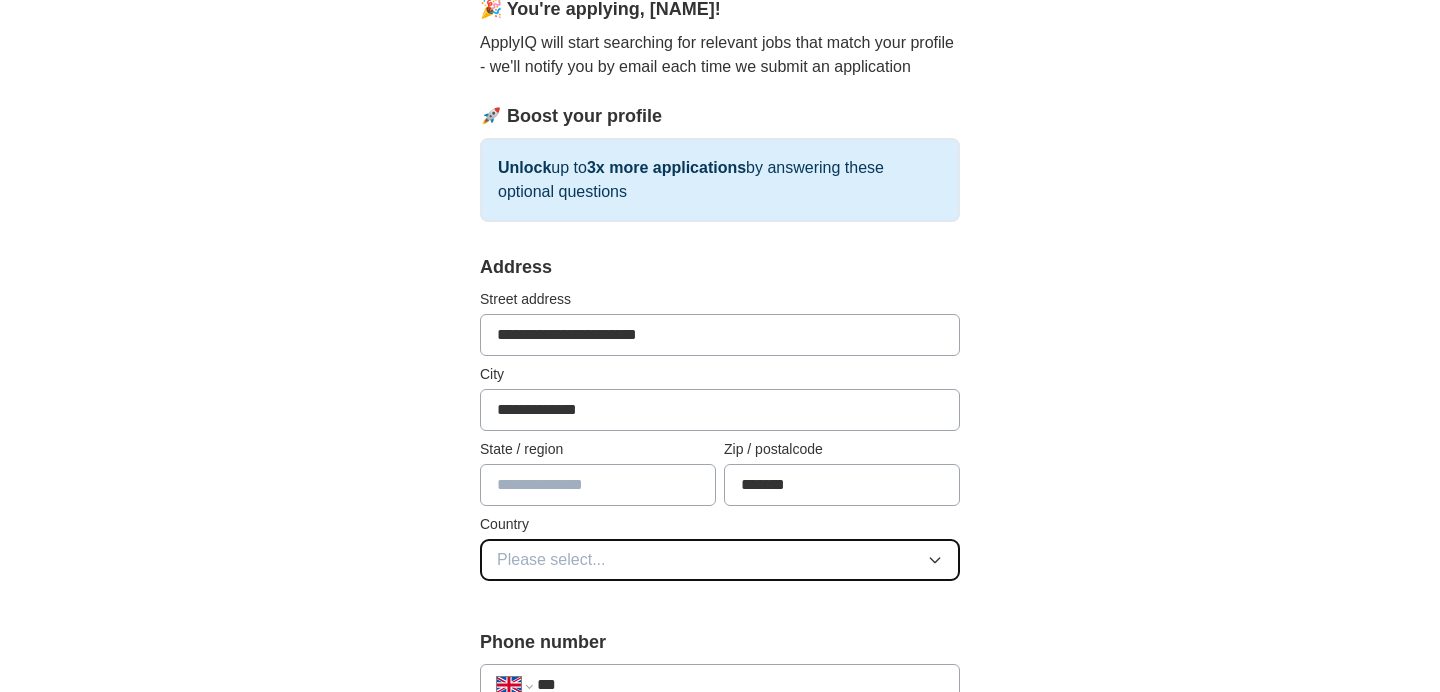 click 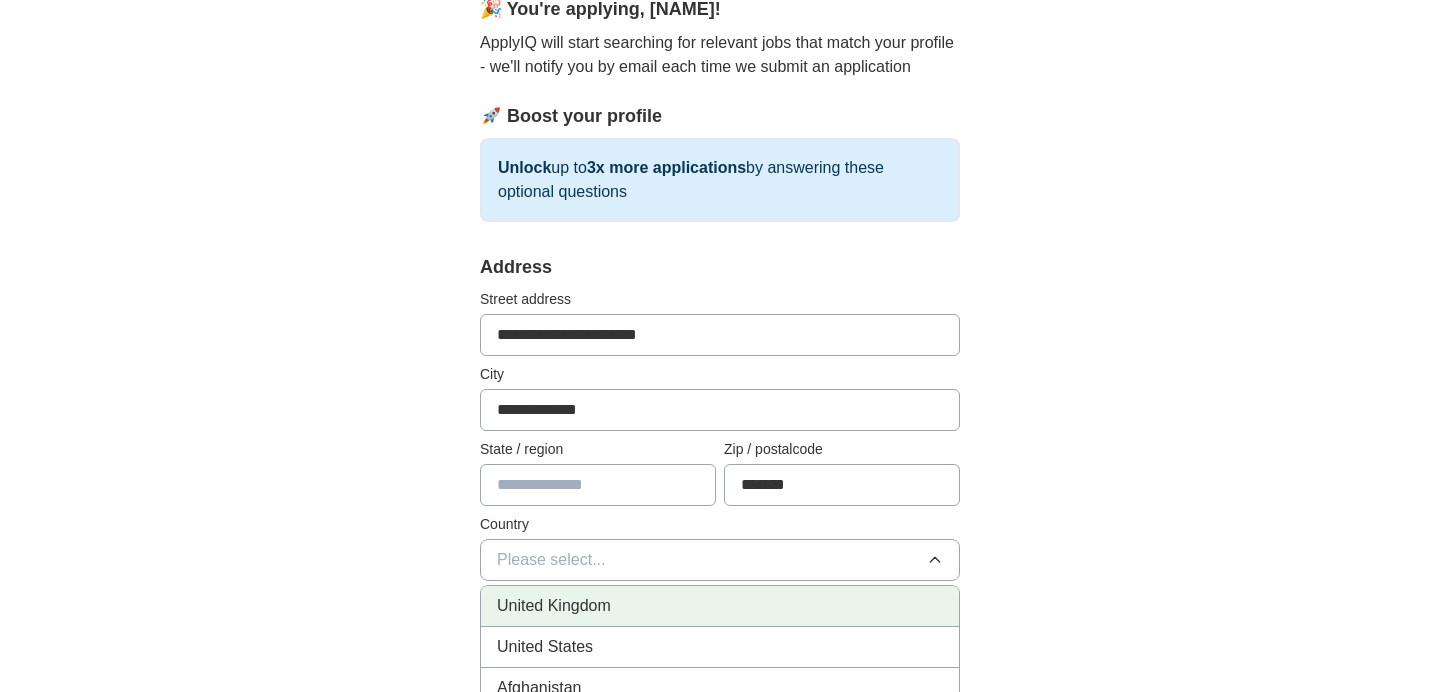 click on "United Kingdom" at bounding box center (720, 606) 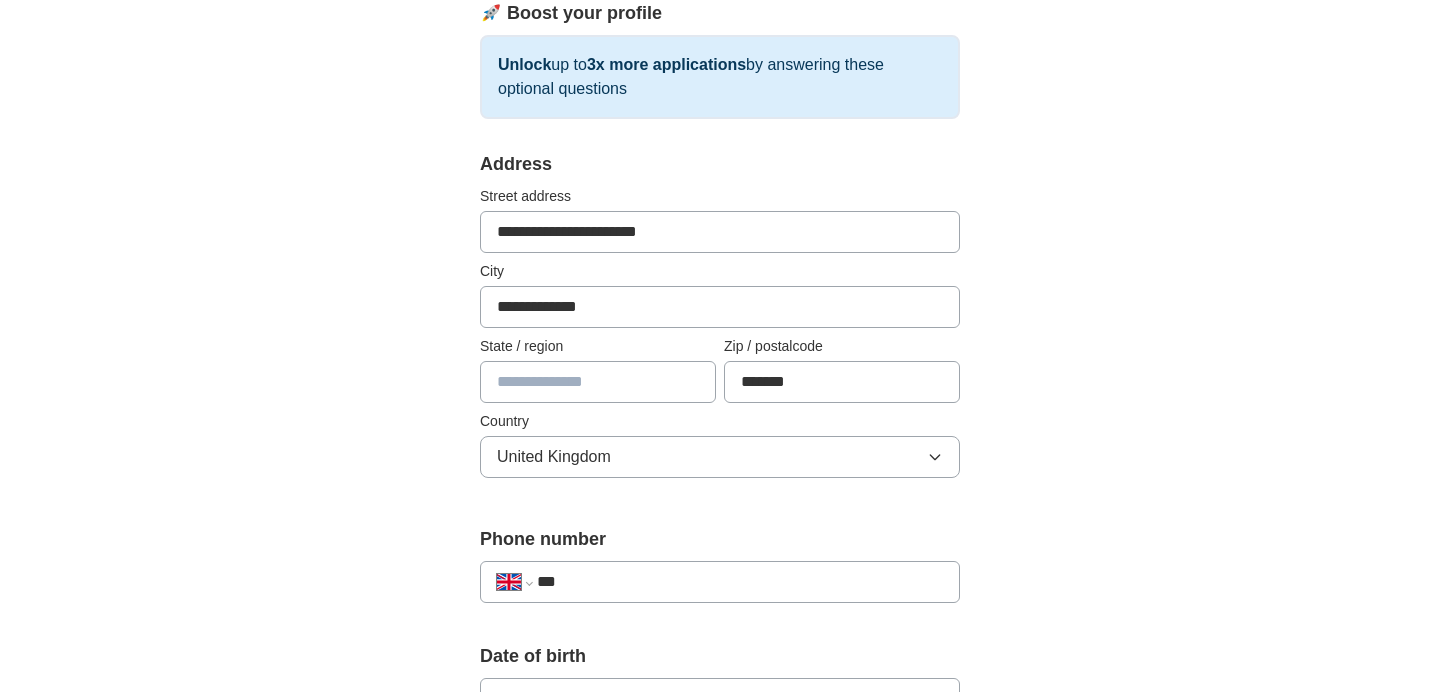 scroll, scrollTop: 302, scrollLeft: 0, axis: vertical 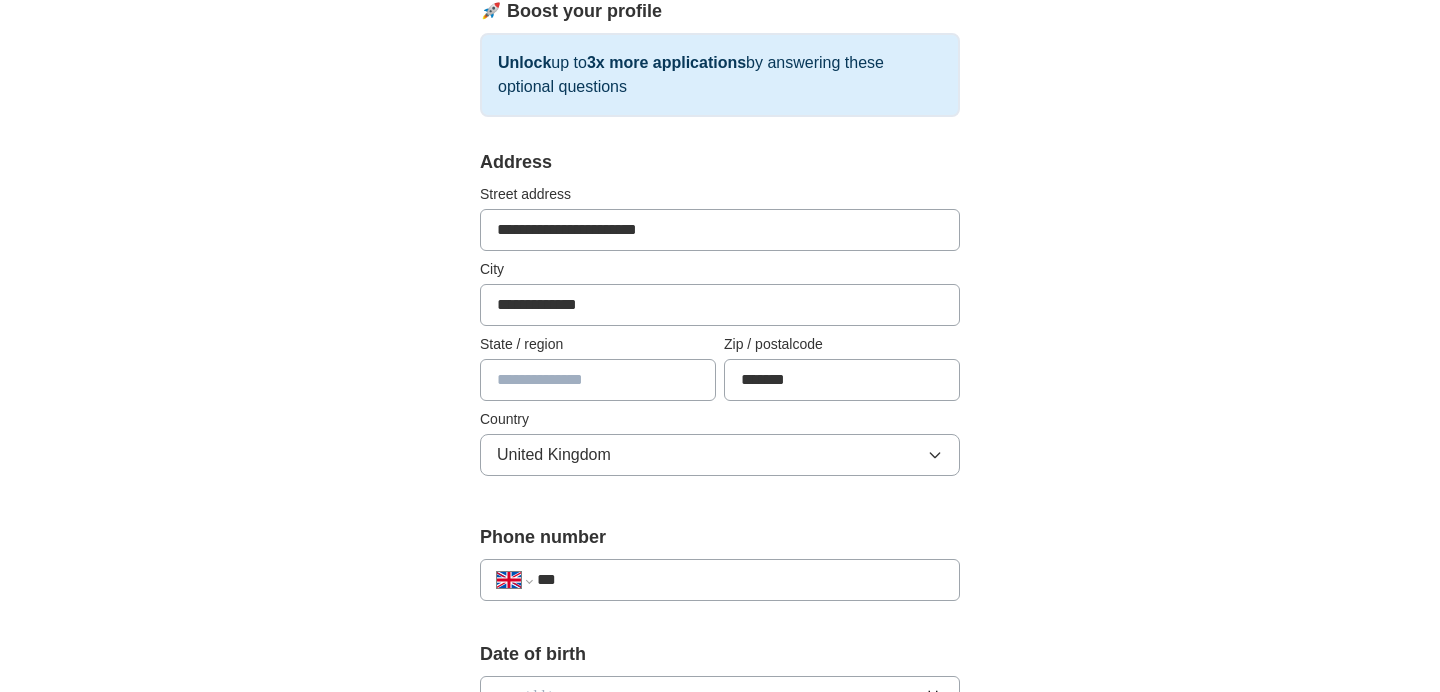 click on "***" at bounding box center [740, 580] 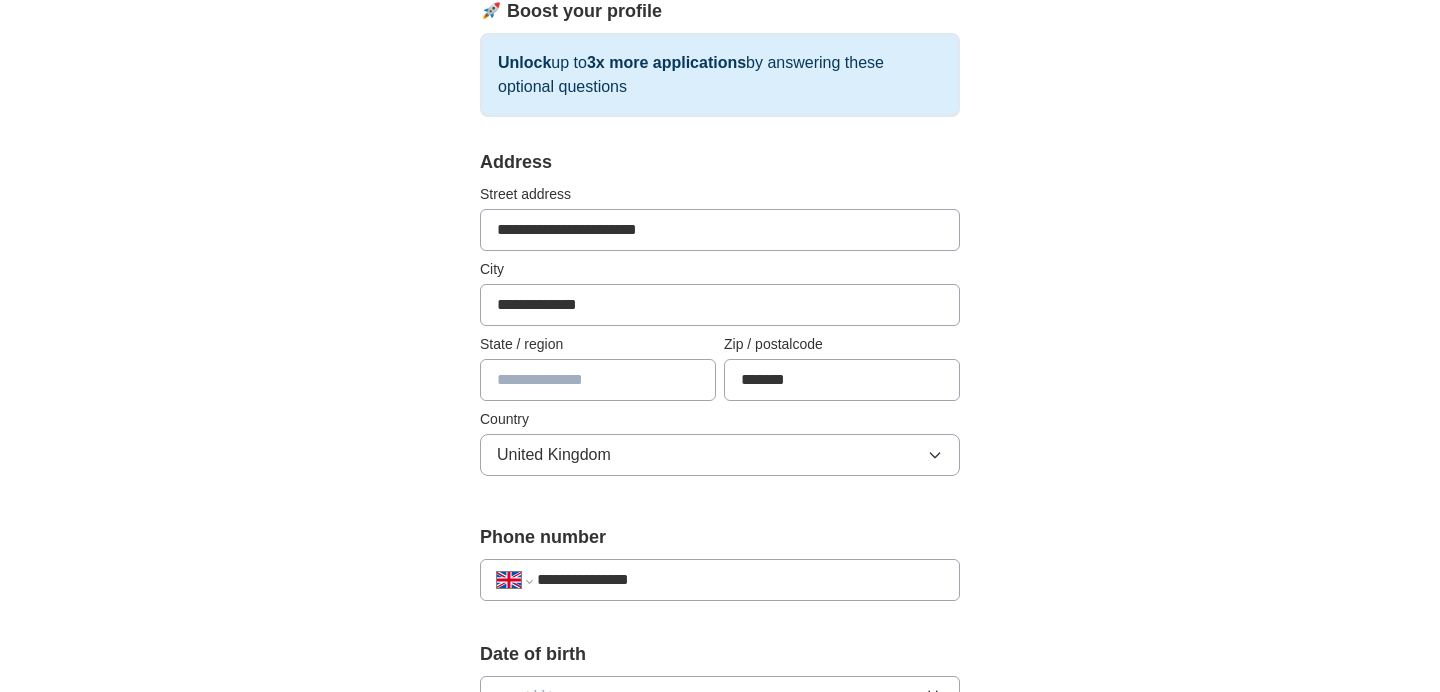 click at bounding box center (598, 380) 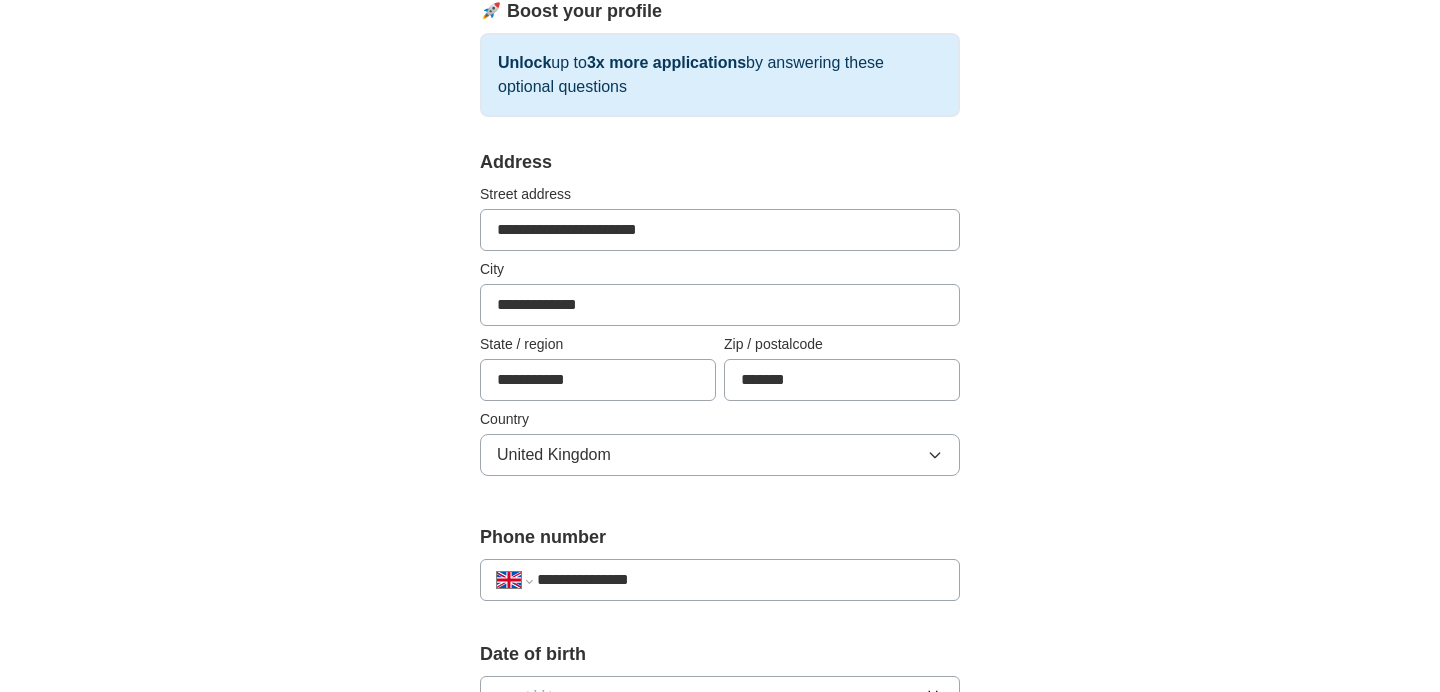 click on "**********" at bounding box center [598, 380] 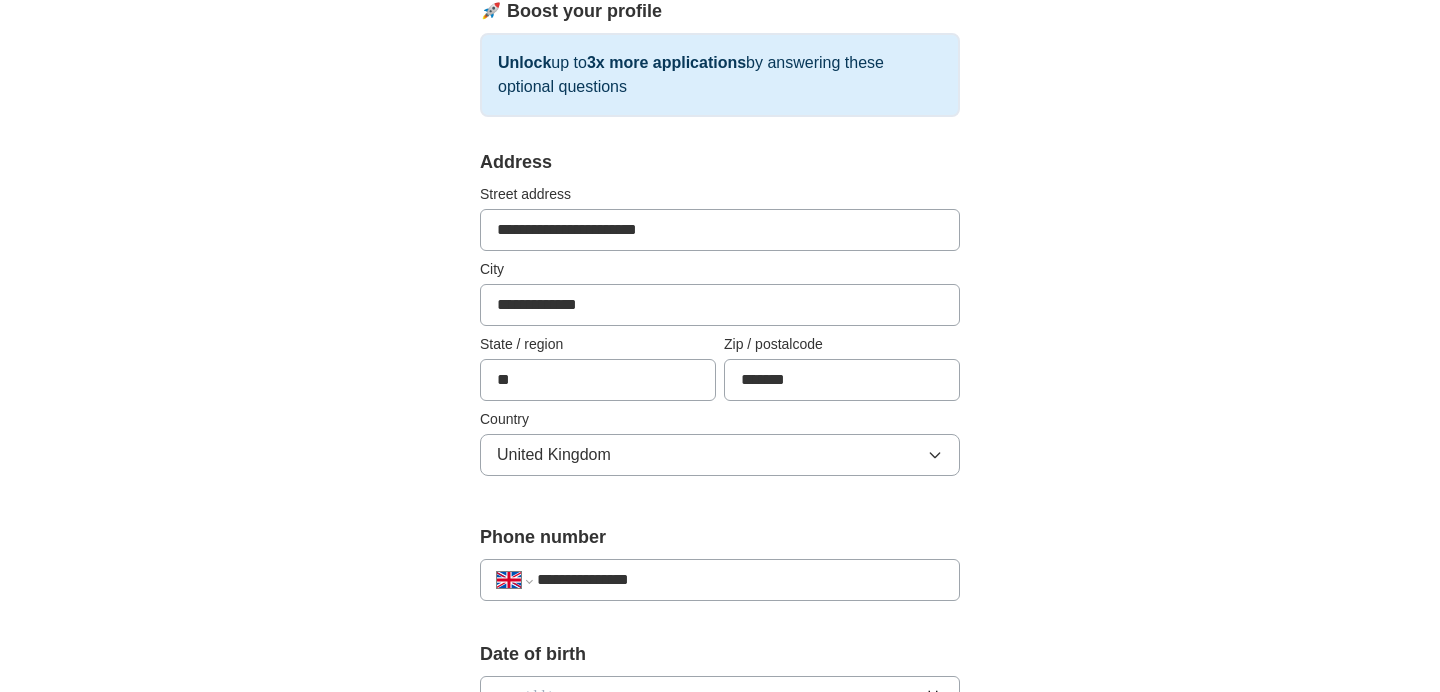 type on "*" 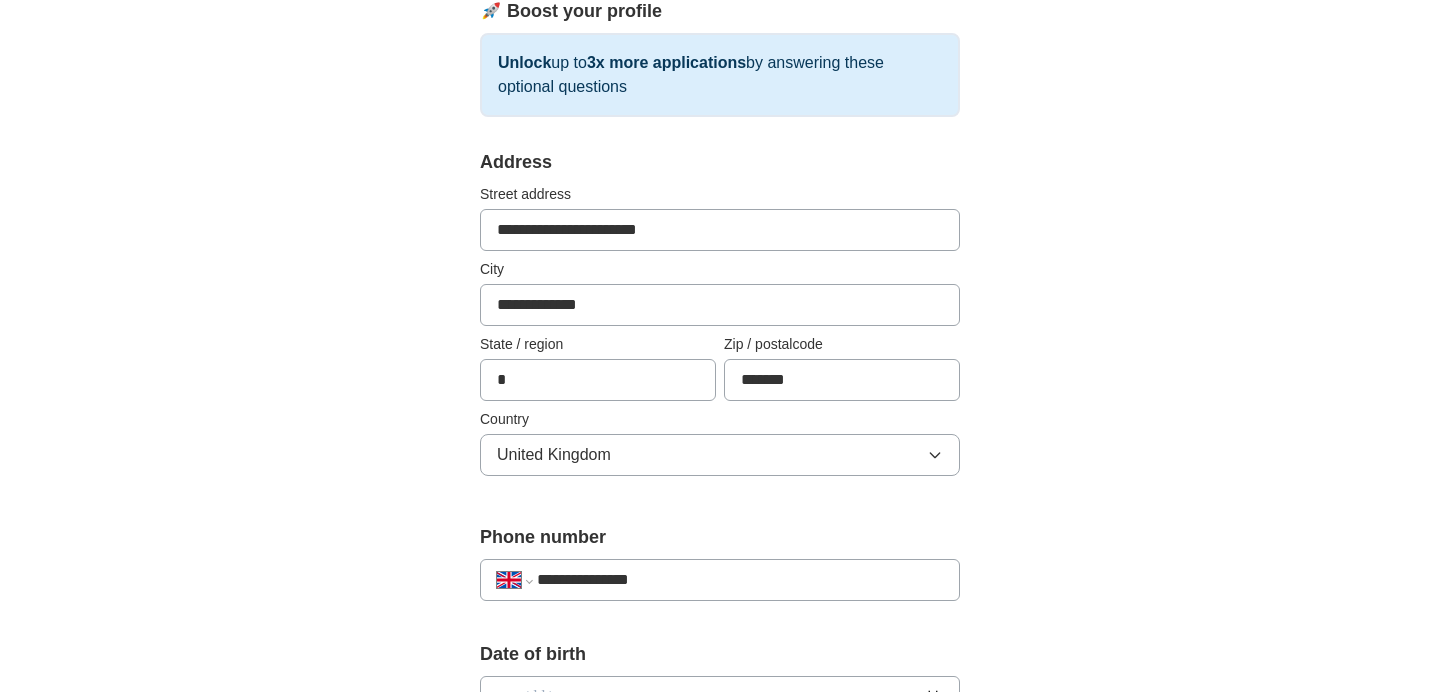 type 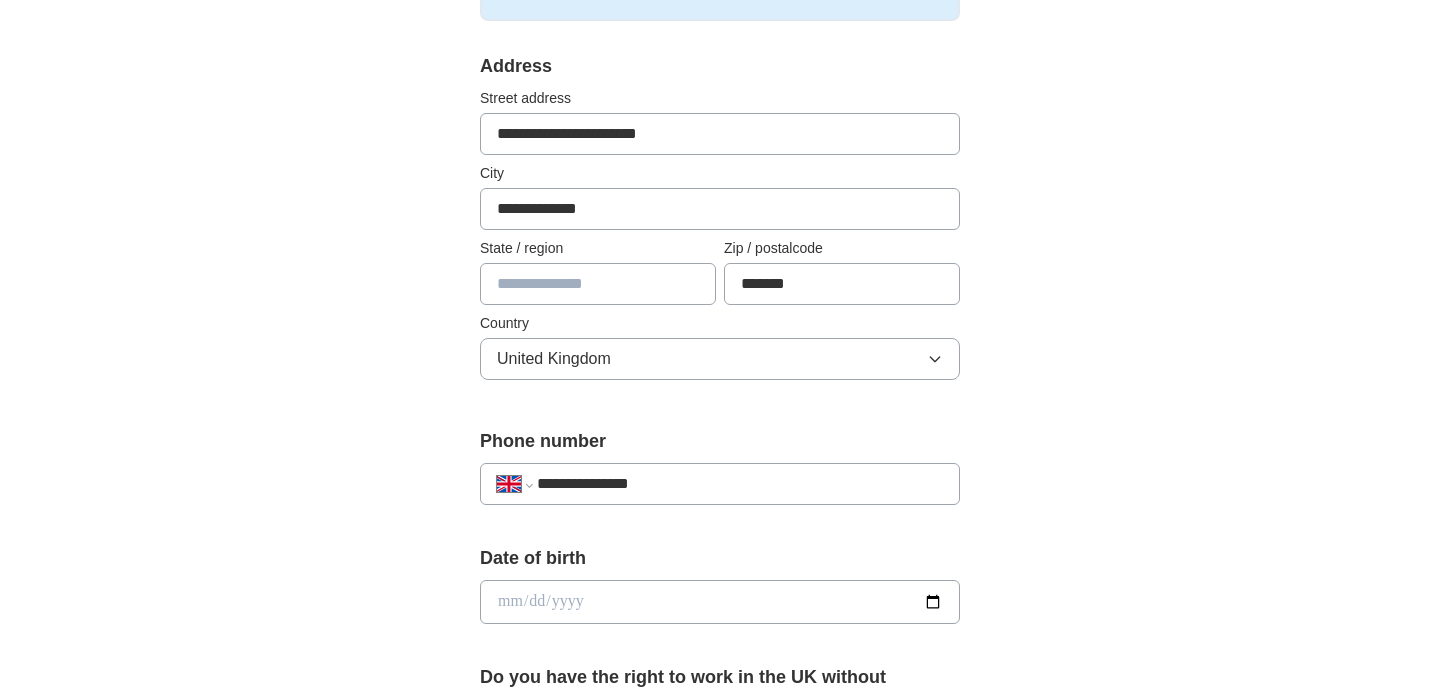 scroll, scrollTop: 402, scrollLeft: 0, axis: vertical 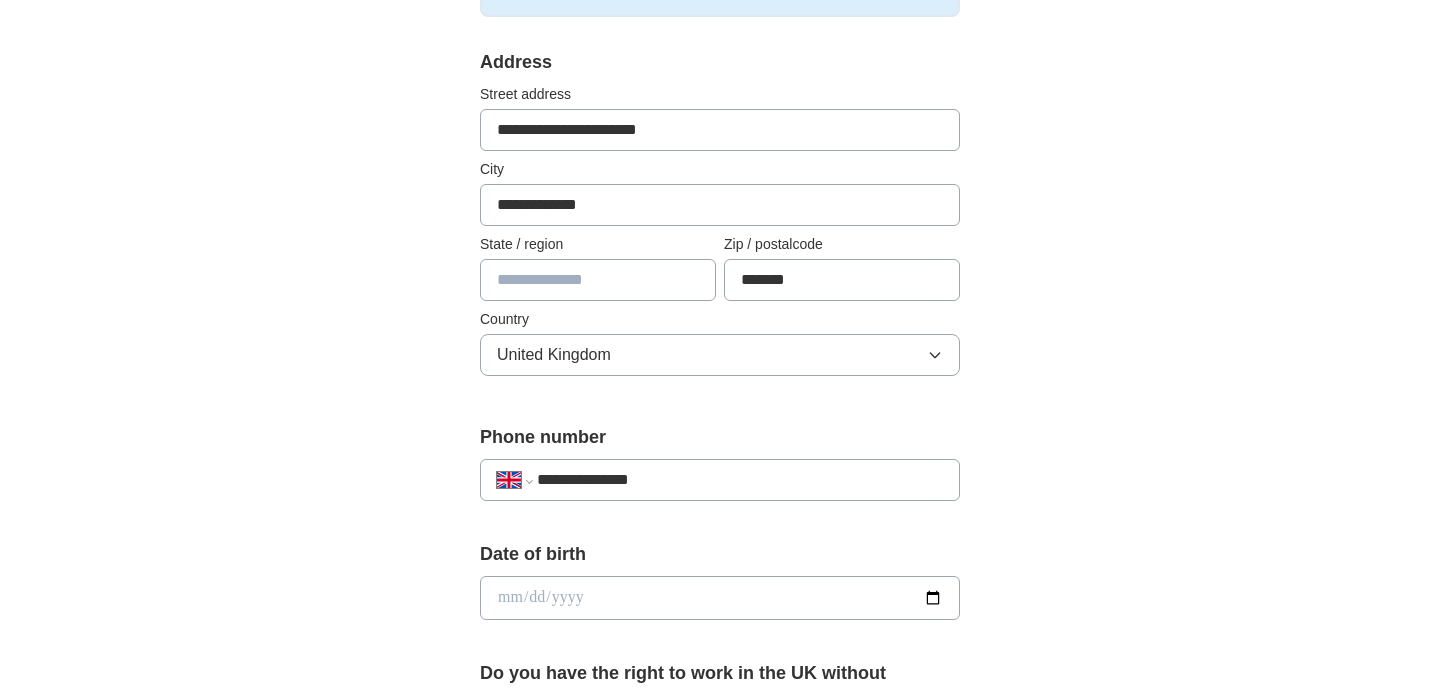click at bounding box center [720, 598] 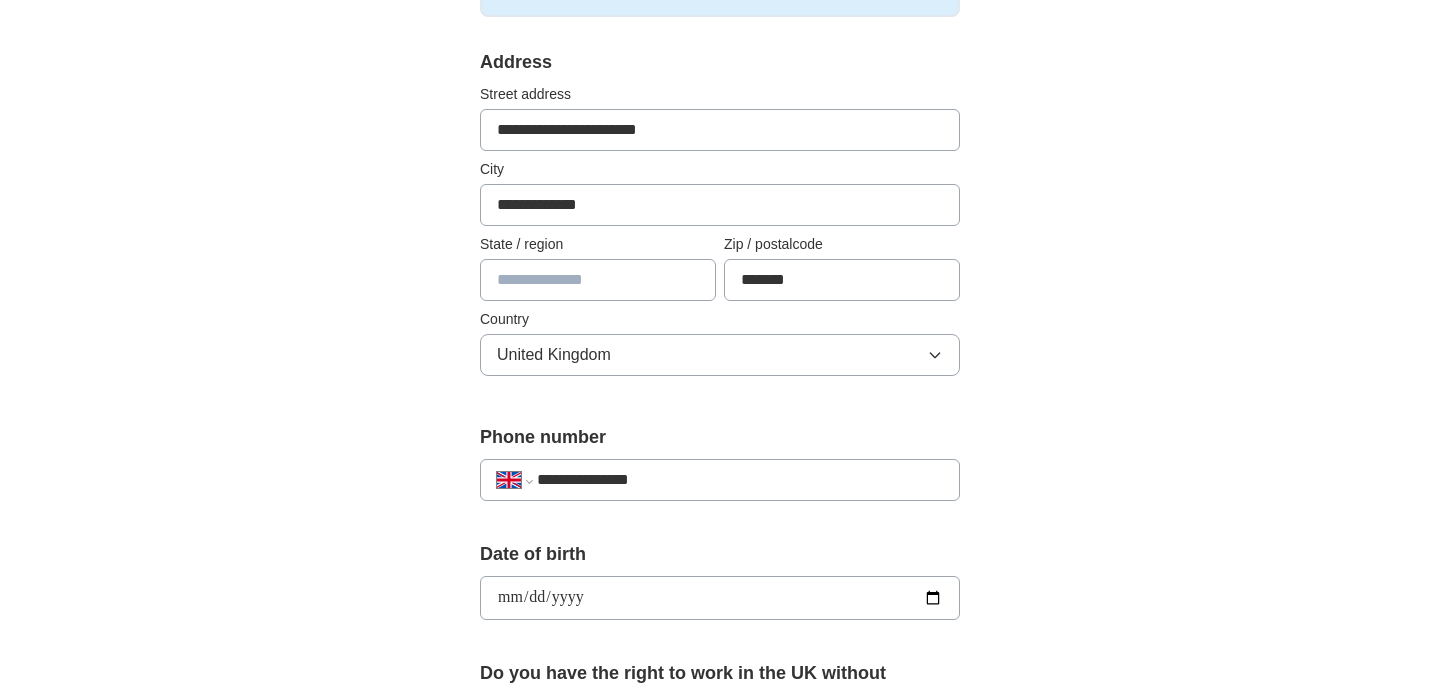 click on "**********" at bounding box center (720, 598) 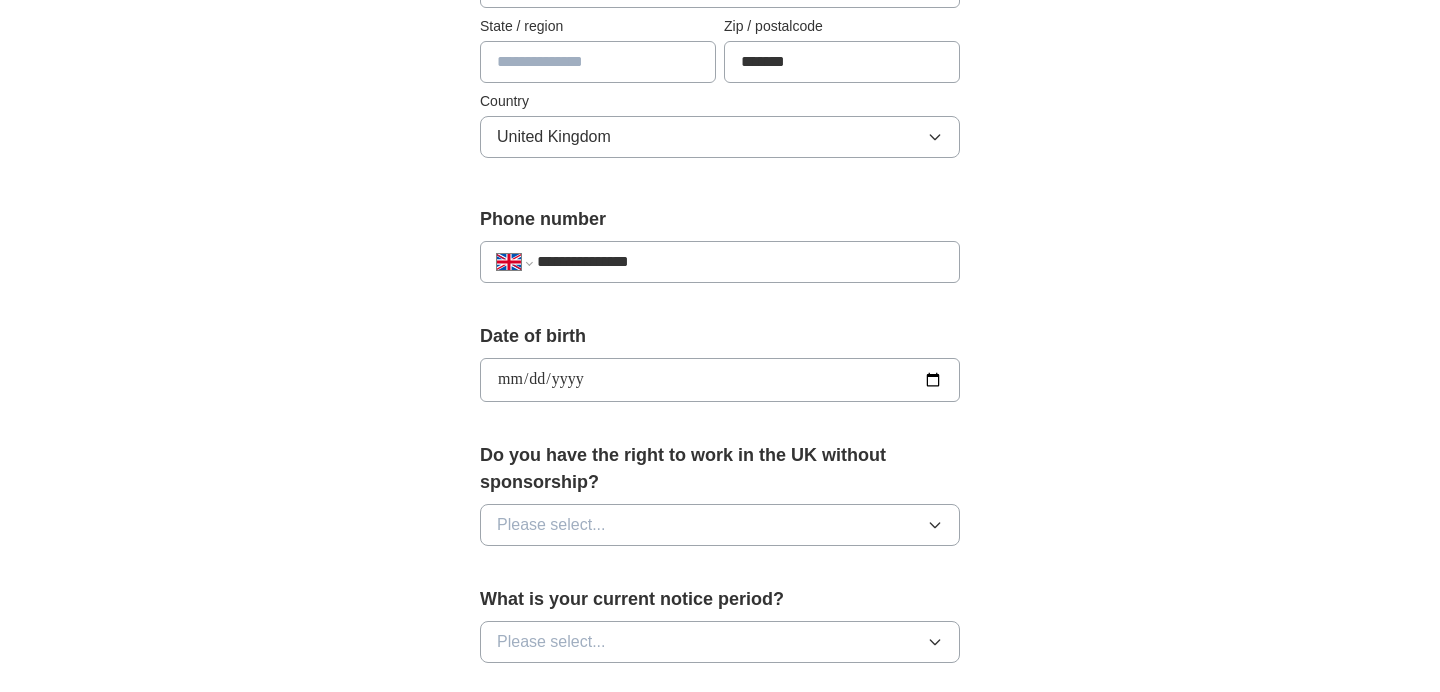 scroll, scrollTop: 641, scrollLeft: 0, axis: vertical 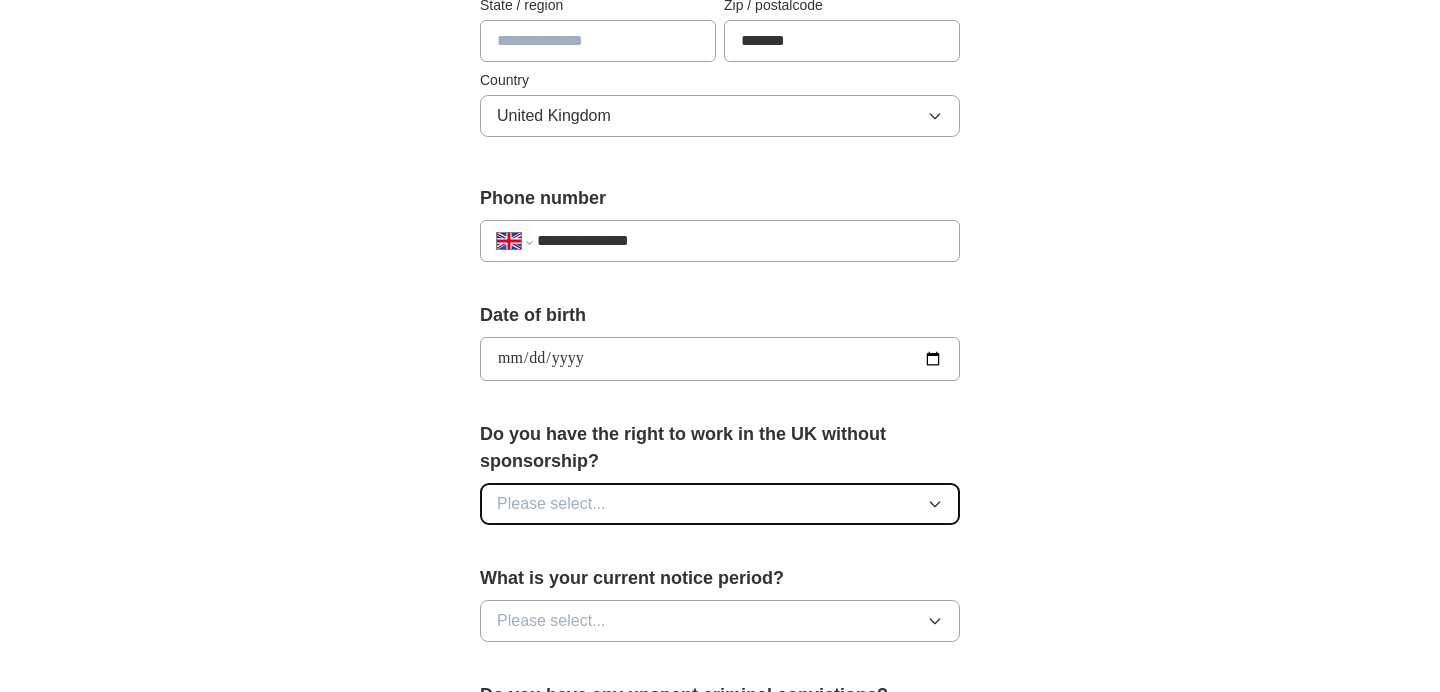 click 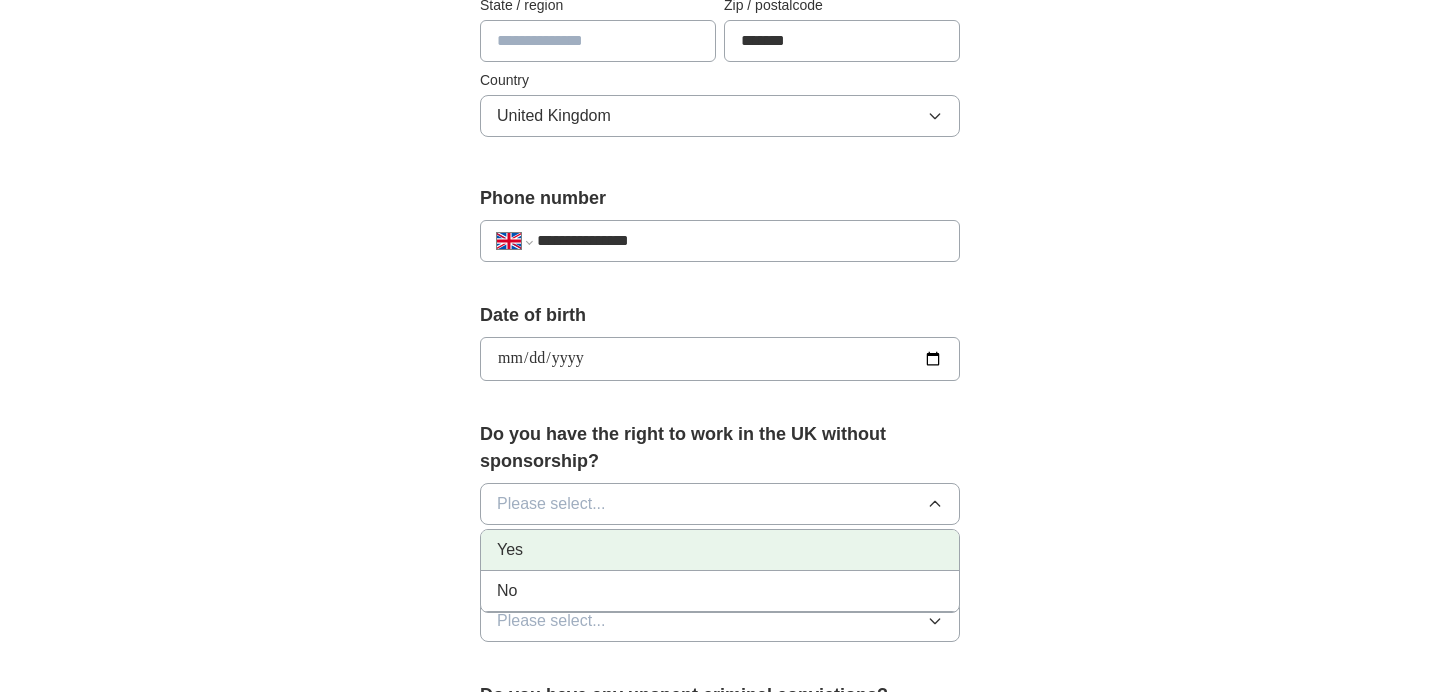 click on "Yes" at bounding box center (720, 550) 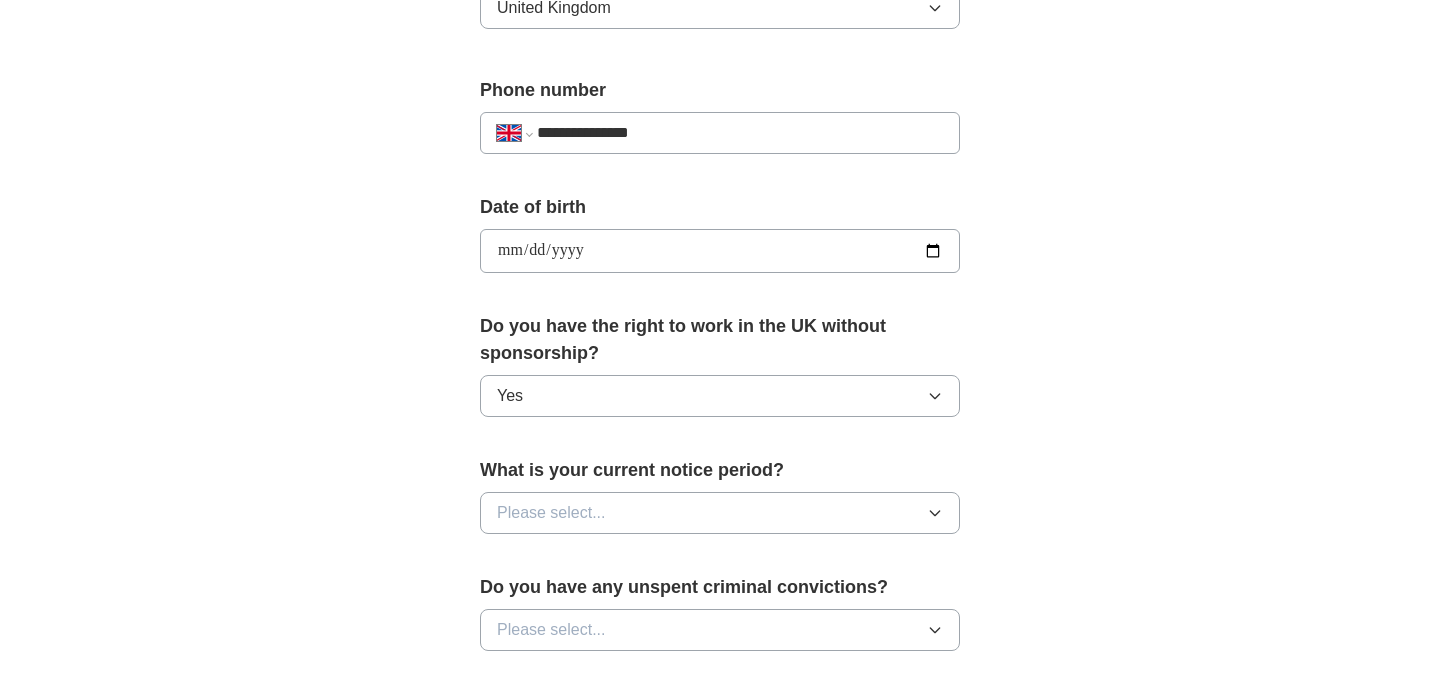 scroll, scrollTop: 795, scrollLeft: 0, axis: vertical 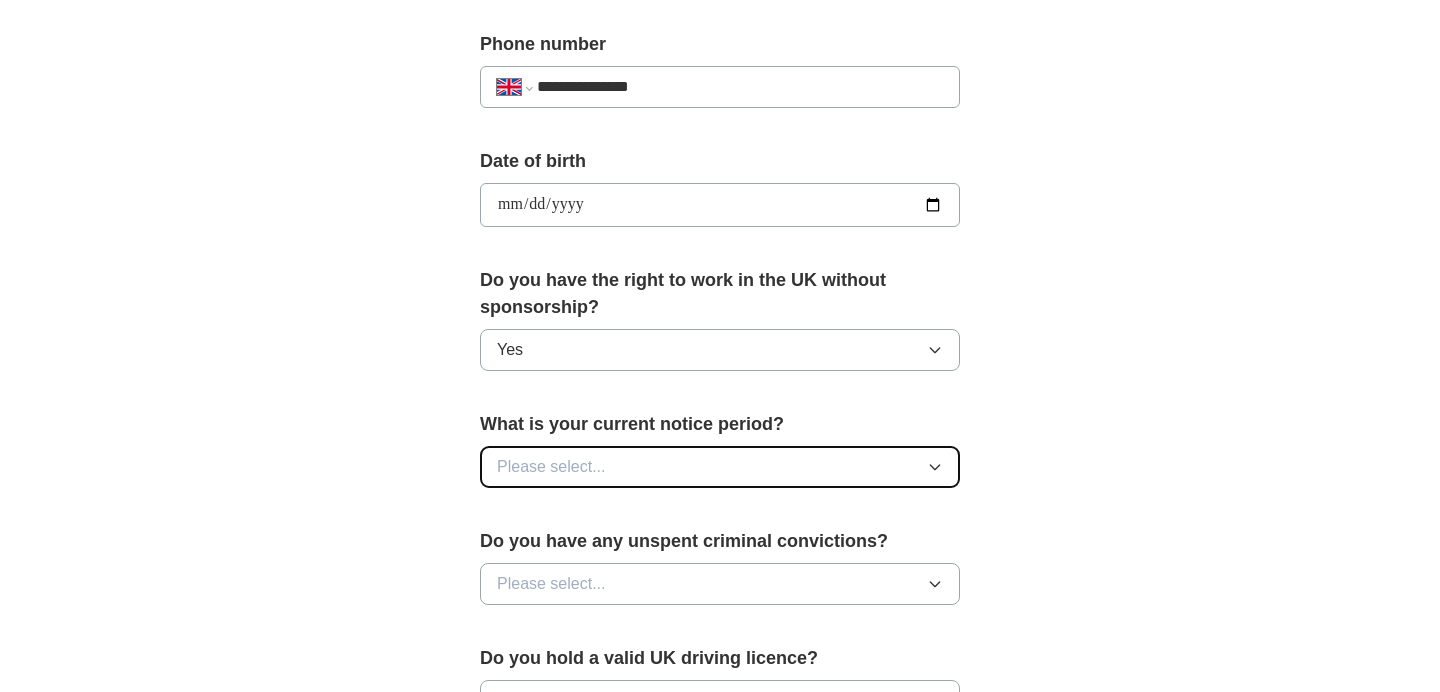 click 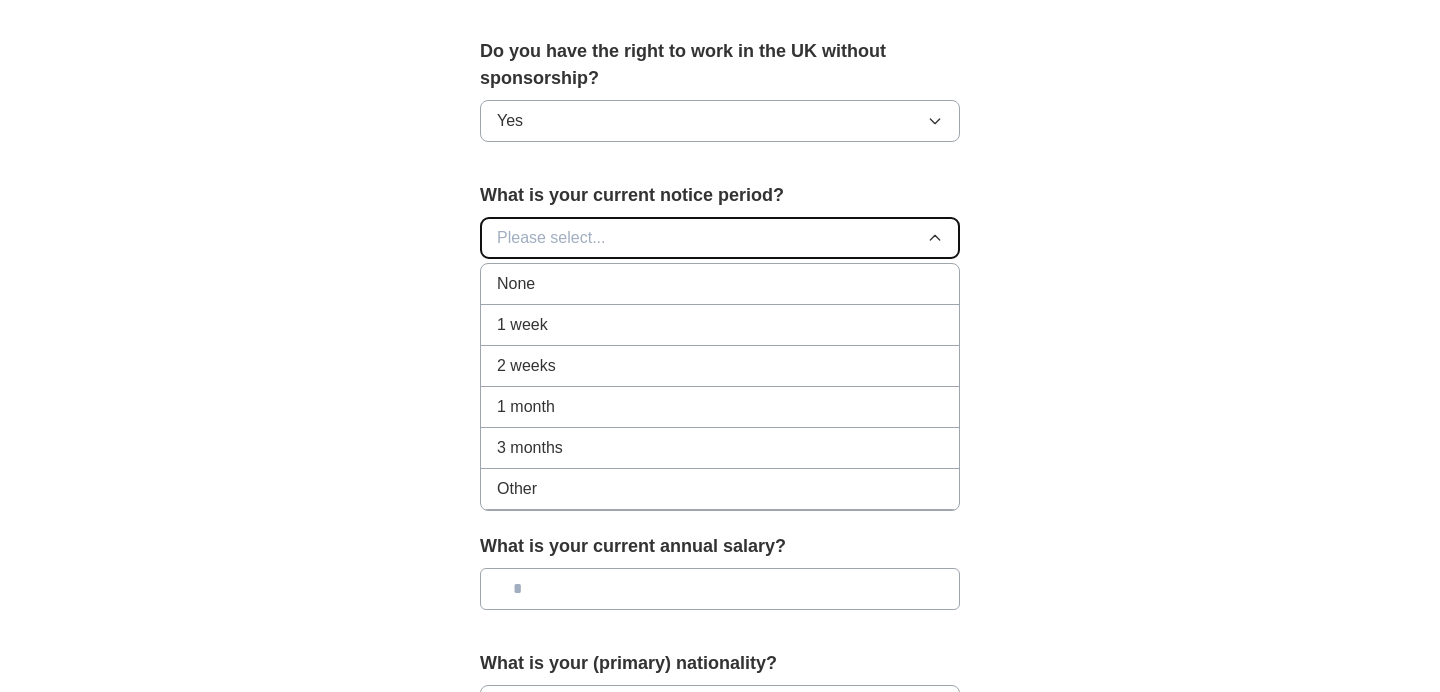 scroll, scrollTop: 1026, scrollLeft: 0, axis: vertical 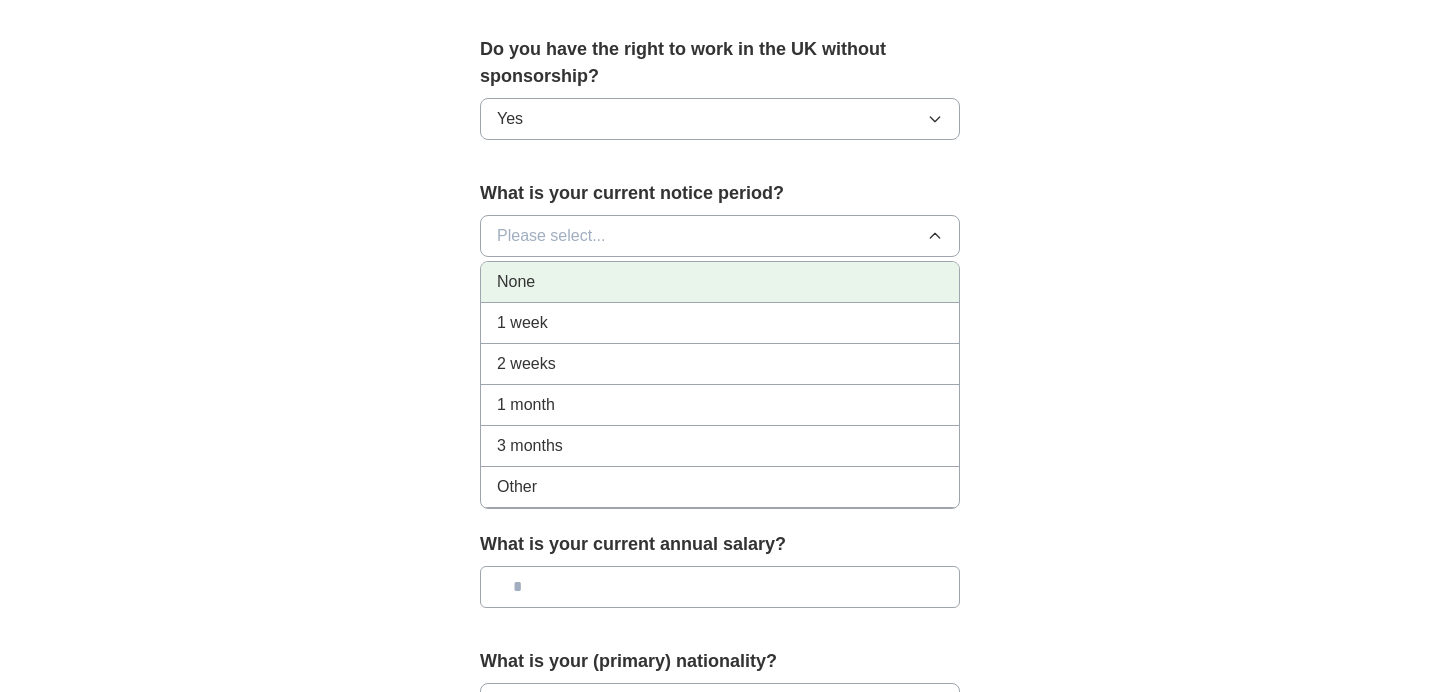 click on "None" at bounding box center (720, 282) 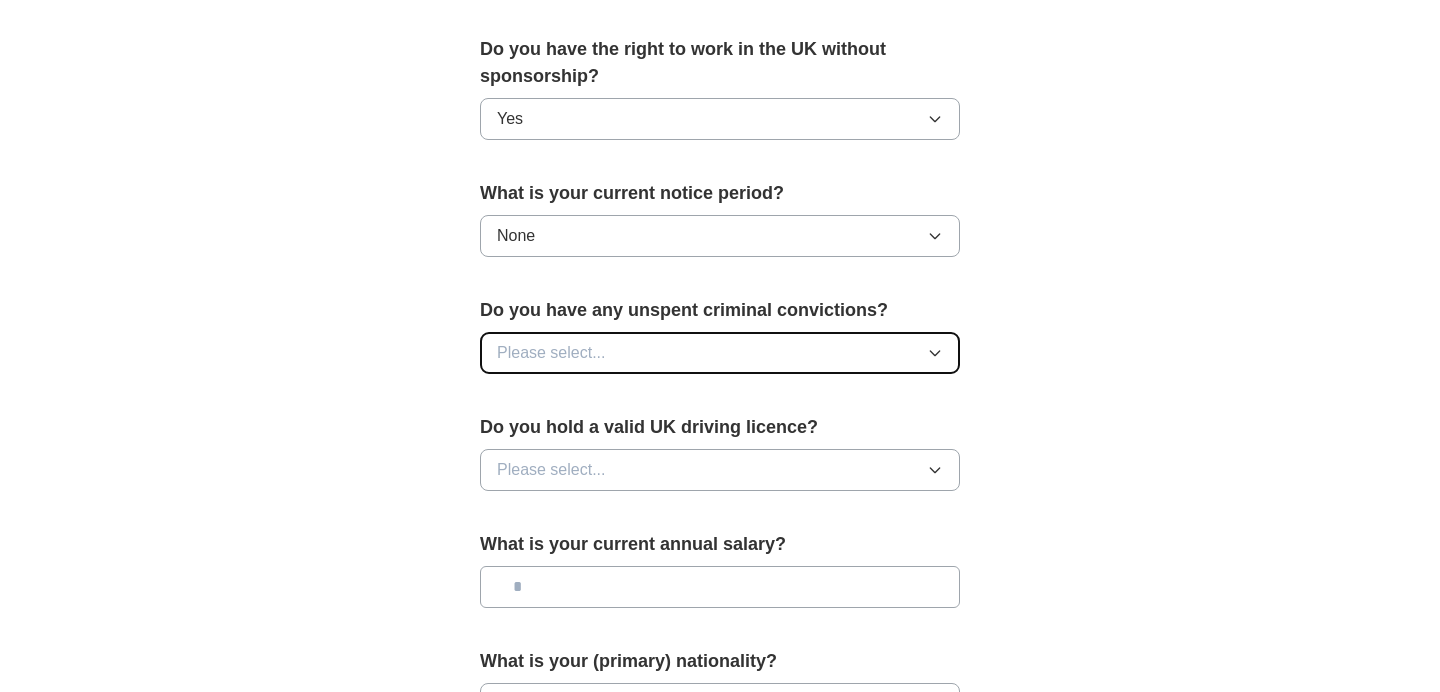 click 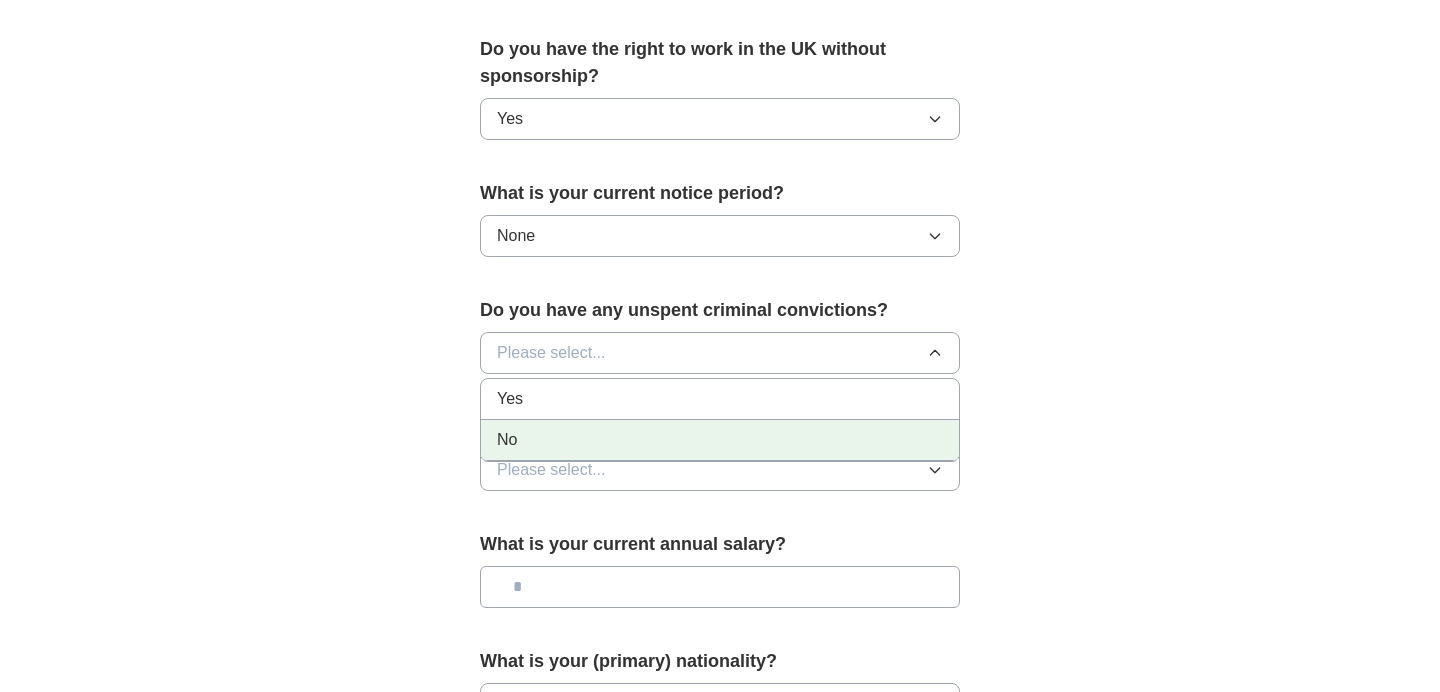 click on "No" at bounding box center [720, 440] 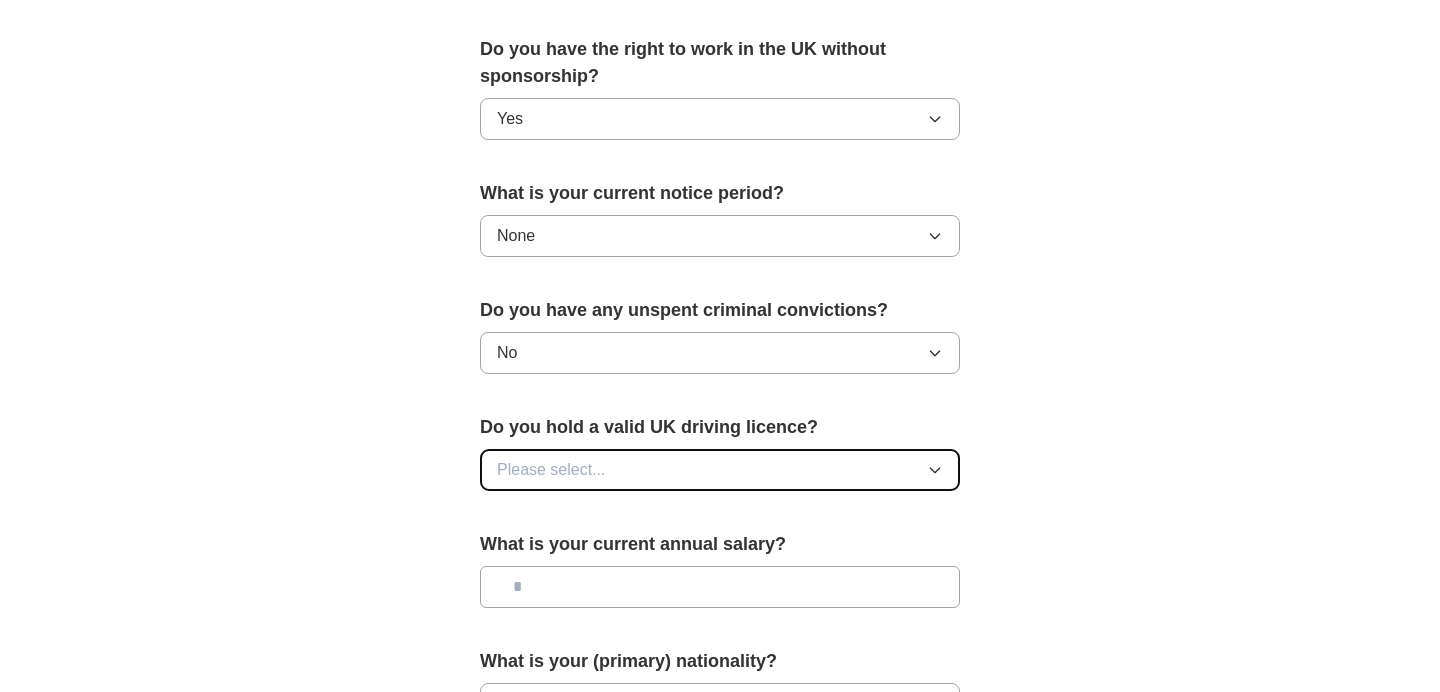 click 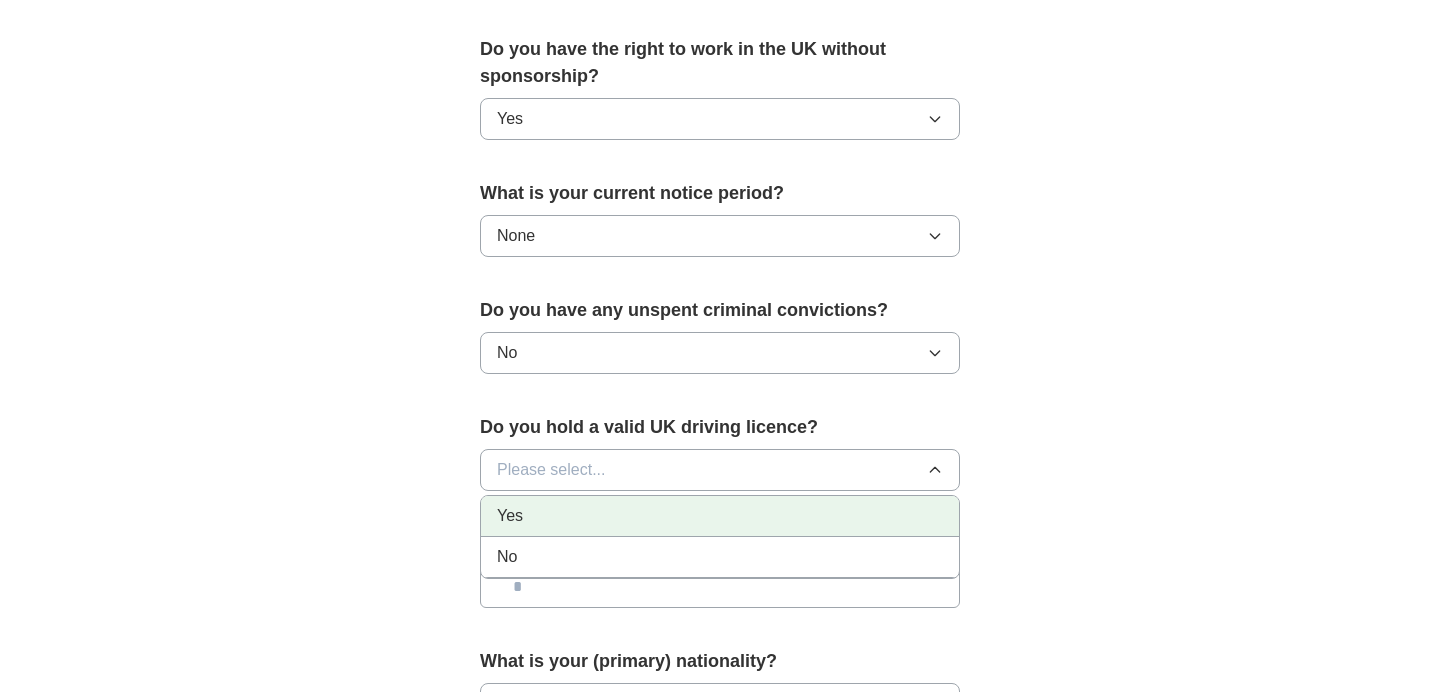 click on "Yes" at bounding box center (720, 516) 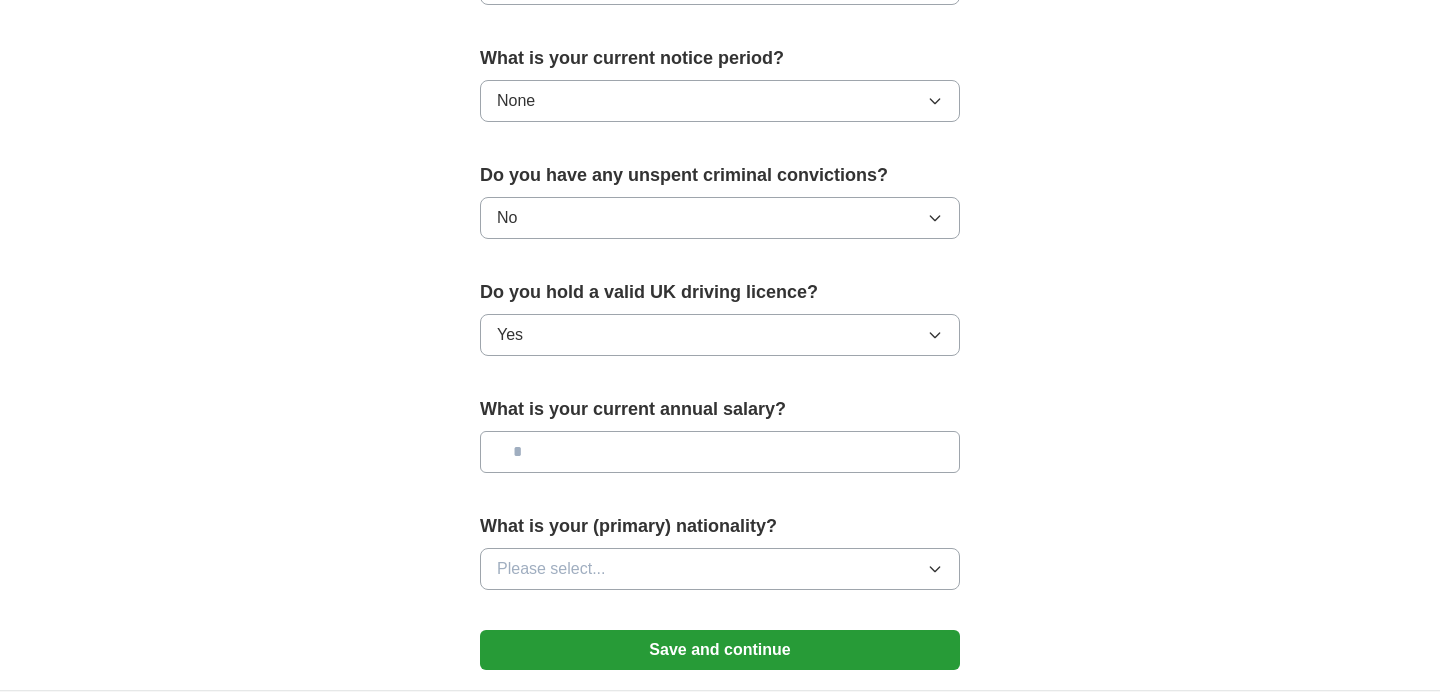 scroll, scrollTop: 1165, scrollLeft: 0, axis: vertical 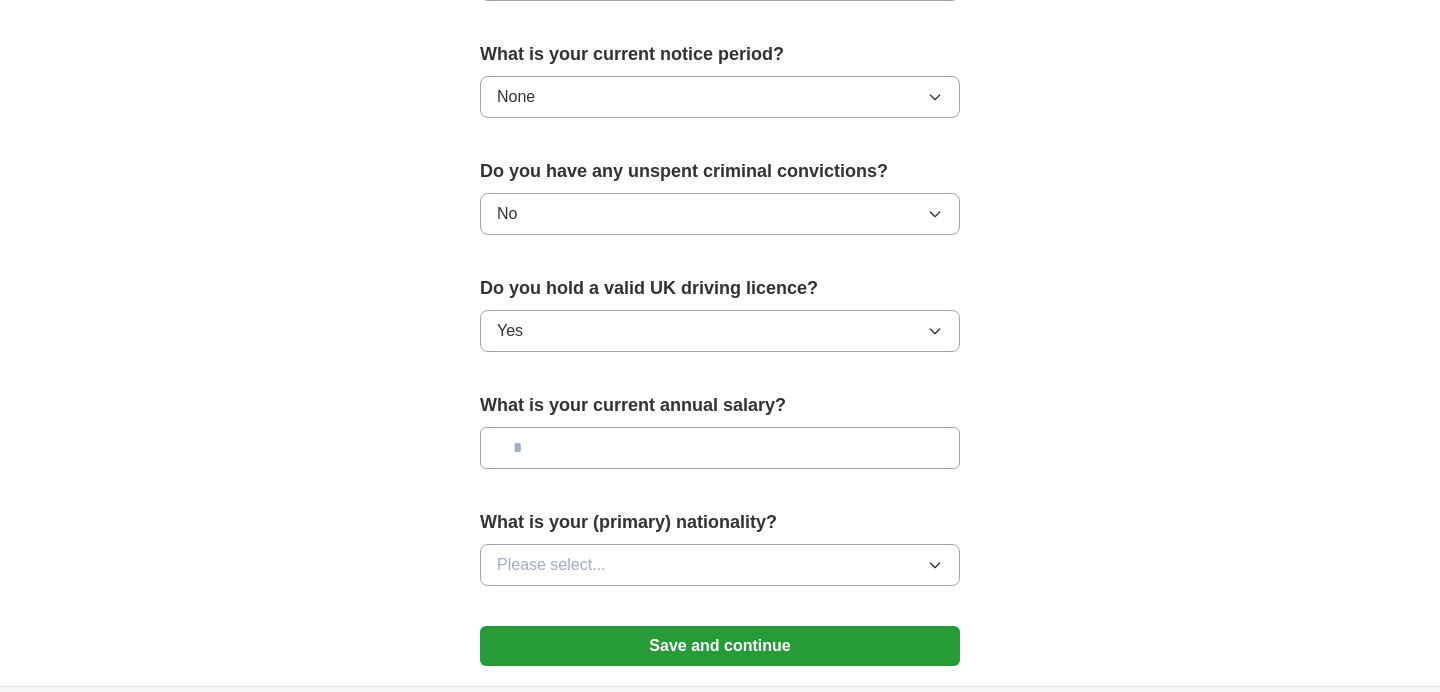 click at bounding box center (720, 448) 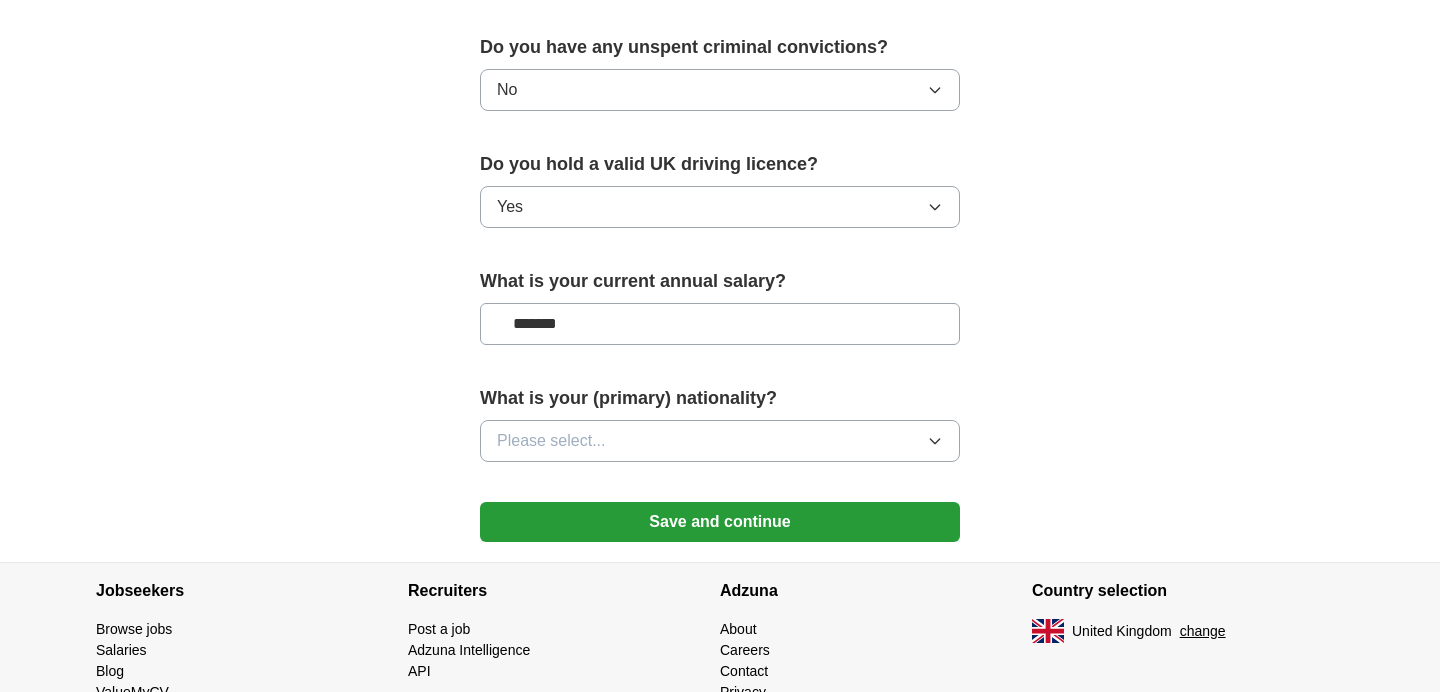 scroll, scrollTop: 1294, scrollLeft: 0, axis: vertical 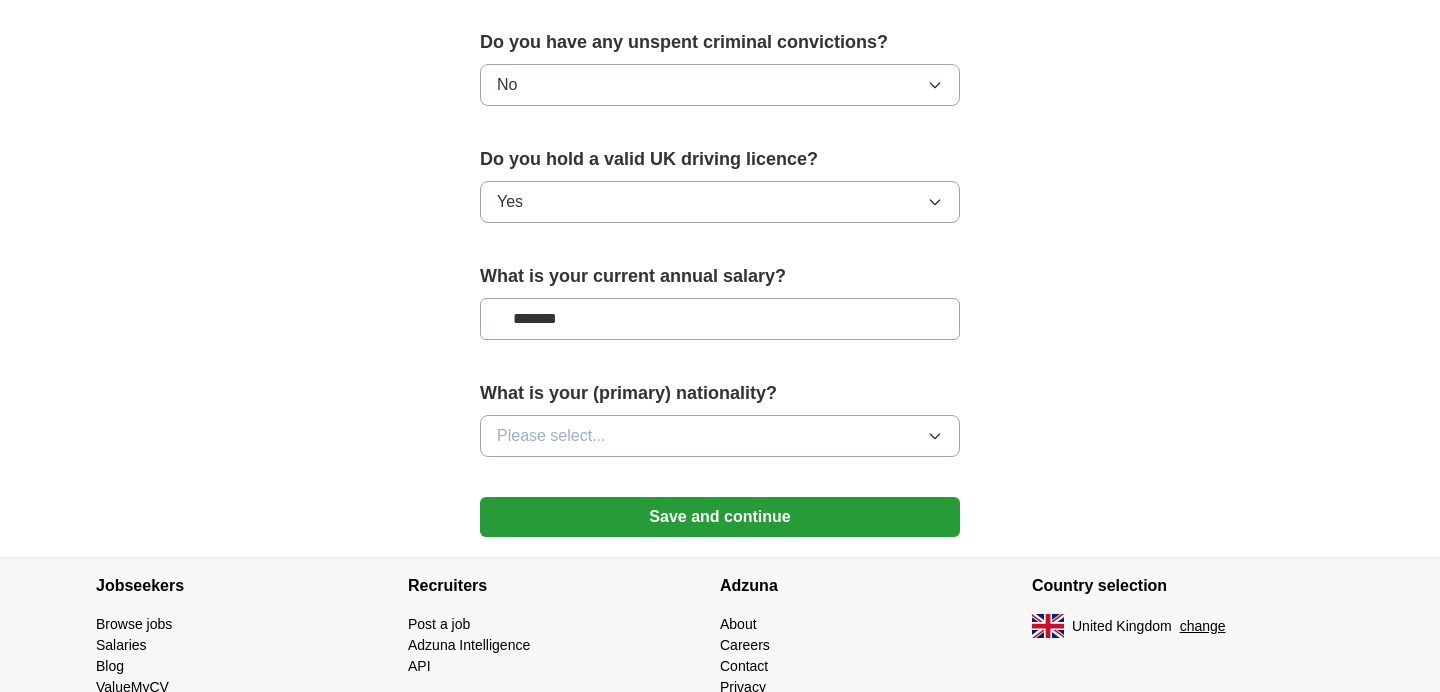 type on "*******" 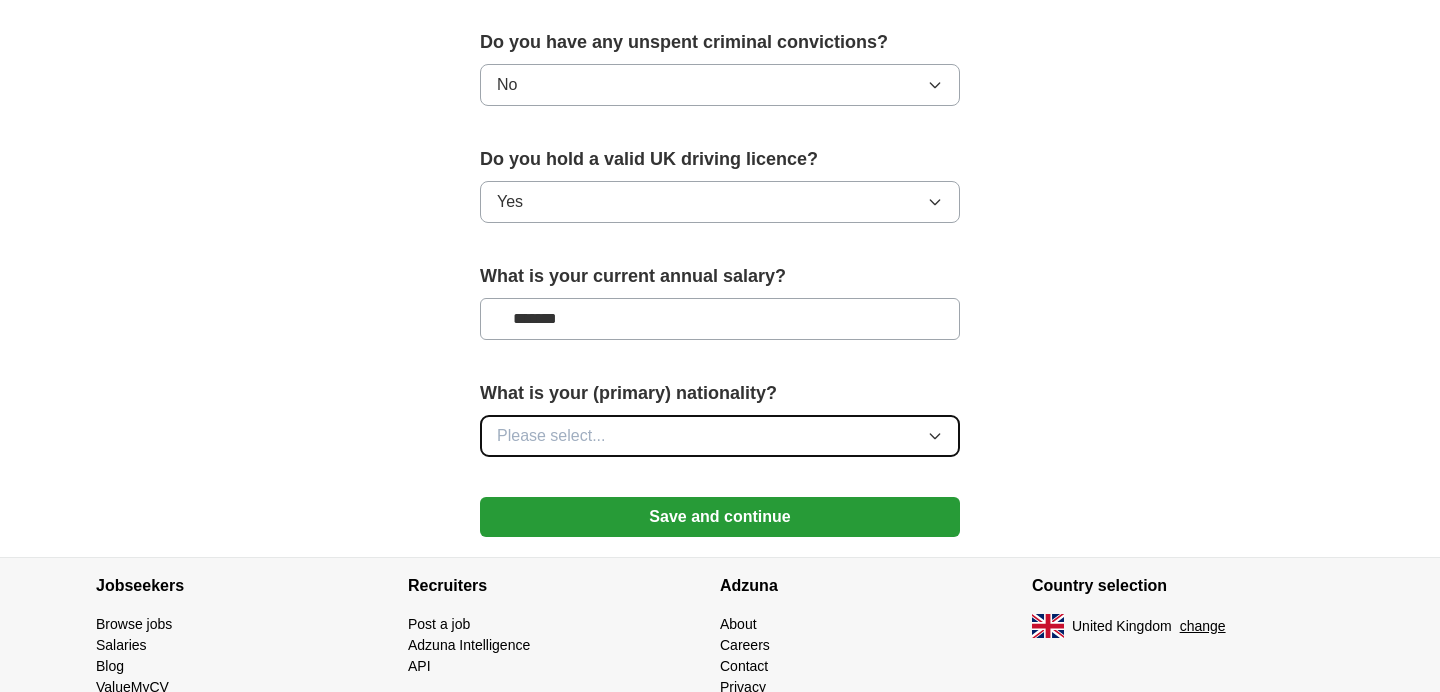 click 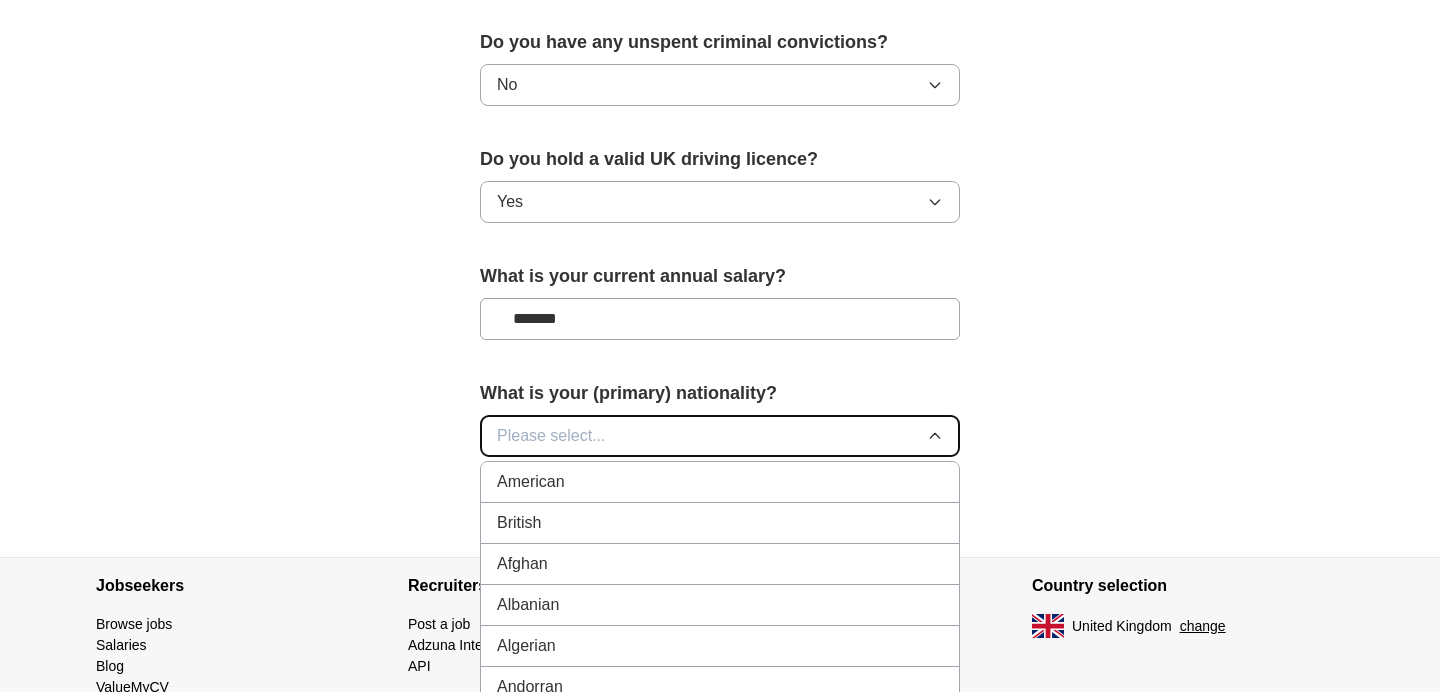 click on "Please select..." at bounding box center (720, 436) 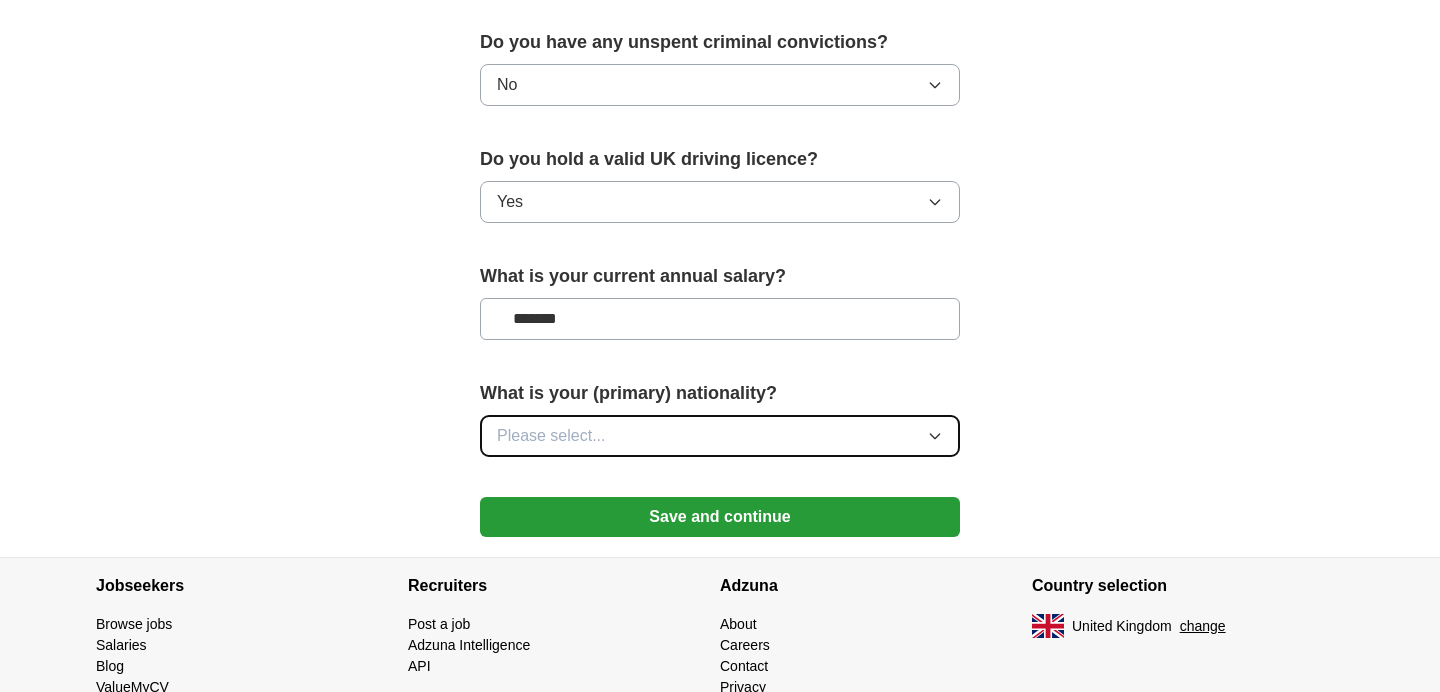 type 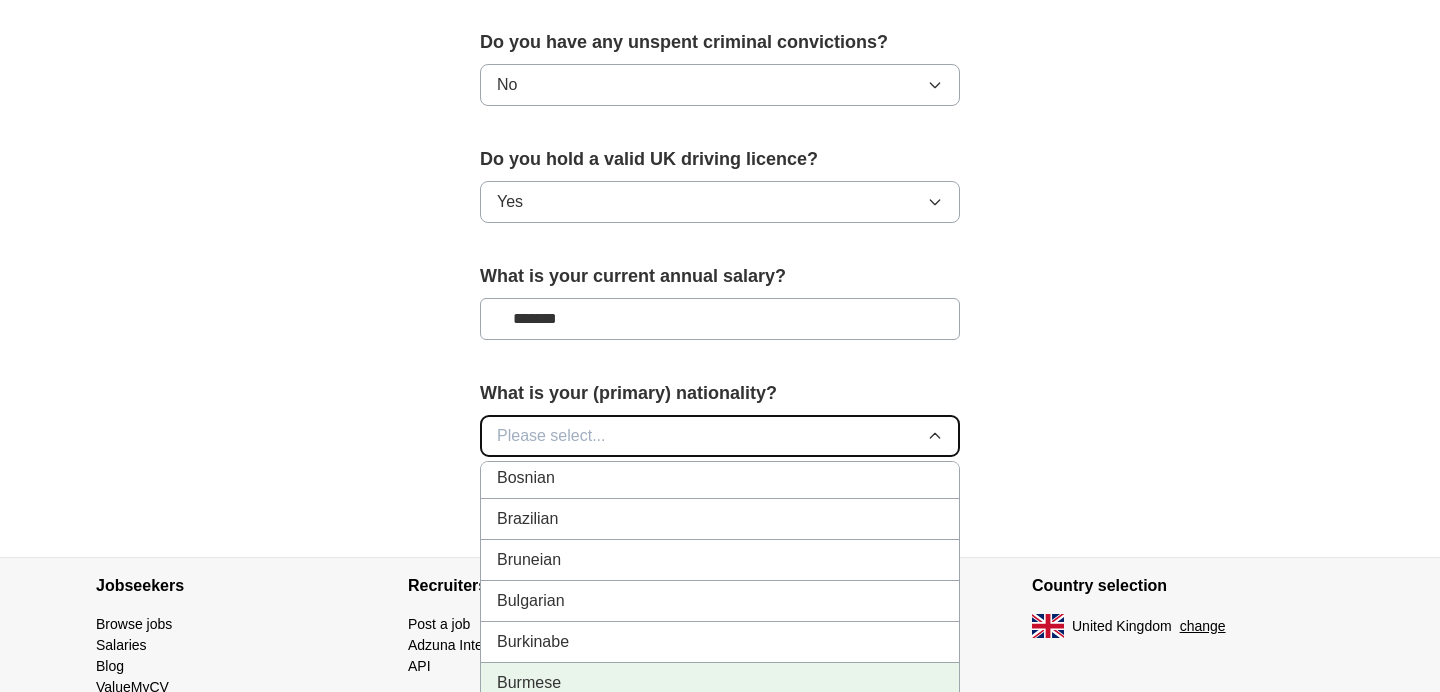 scroll, scrollTop: 1030, scrollLeft: 0, axis: vertical 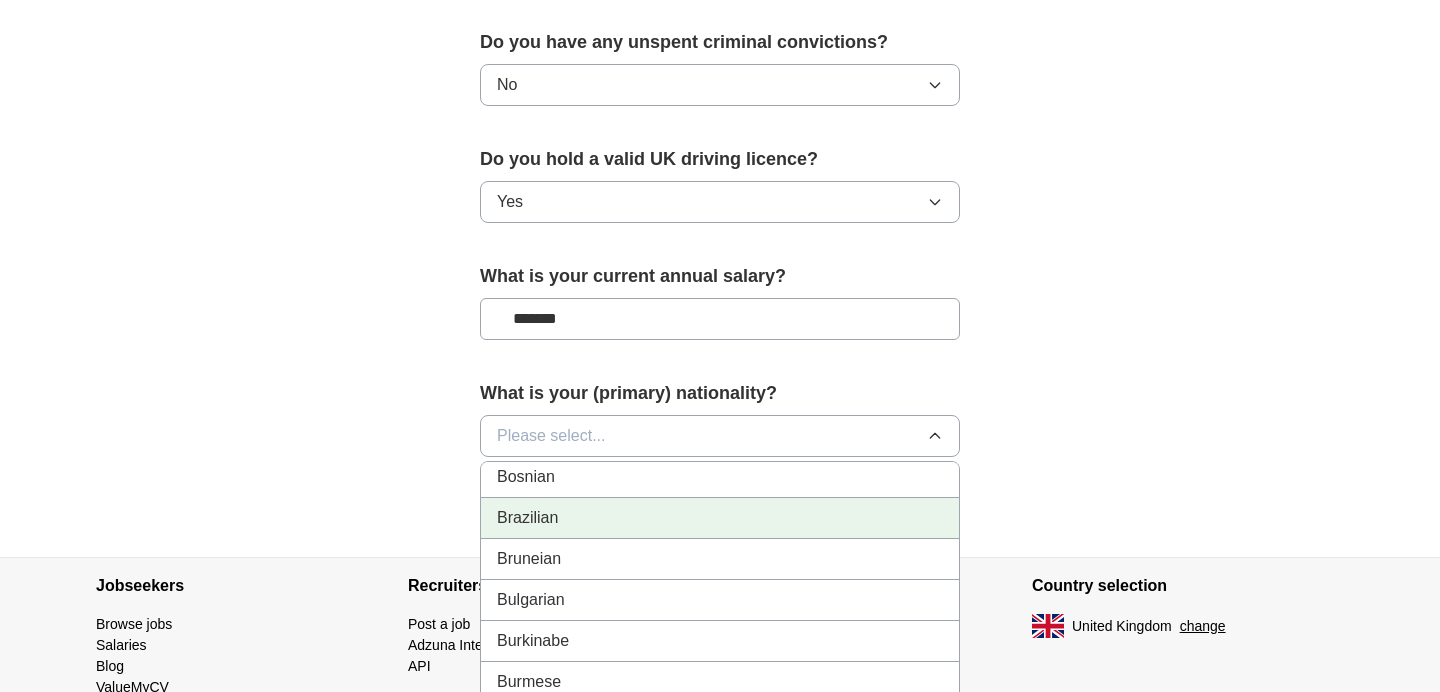 click on "Brazilian" at bounding box center (720, 518) 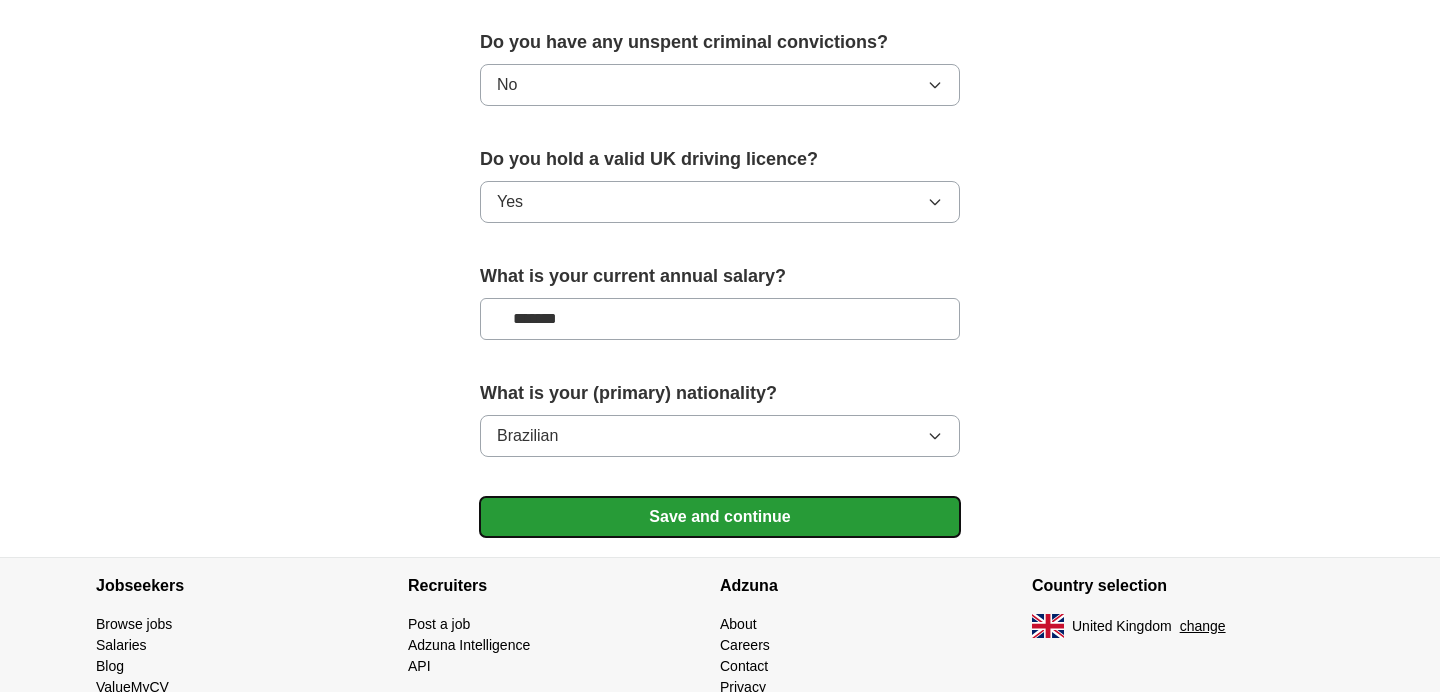 click on "Save and continue" at bounding box center (720, 517) 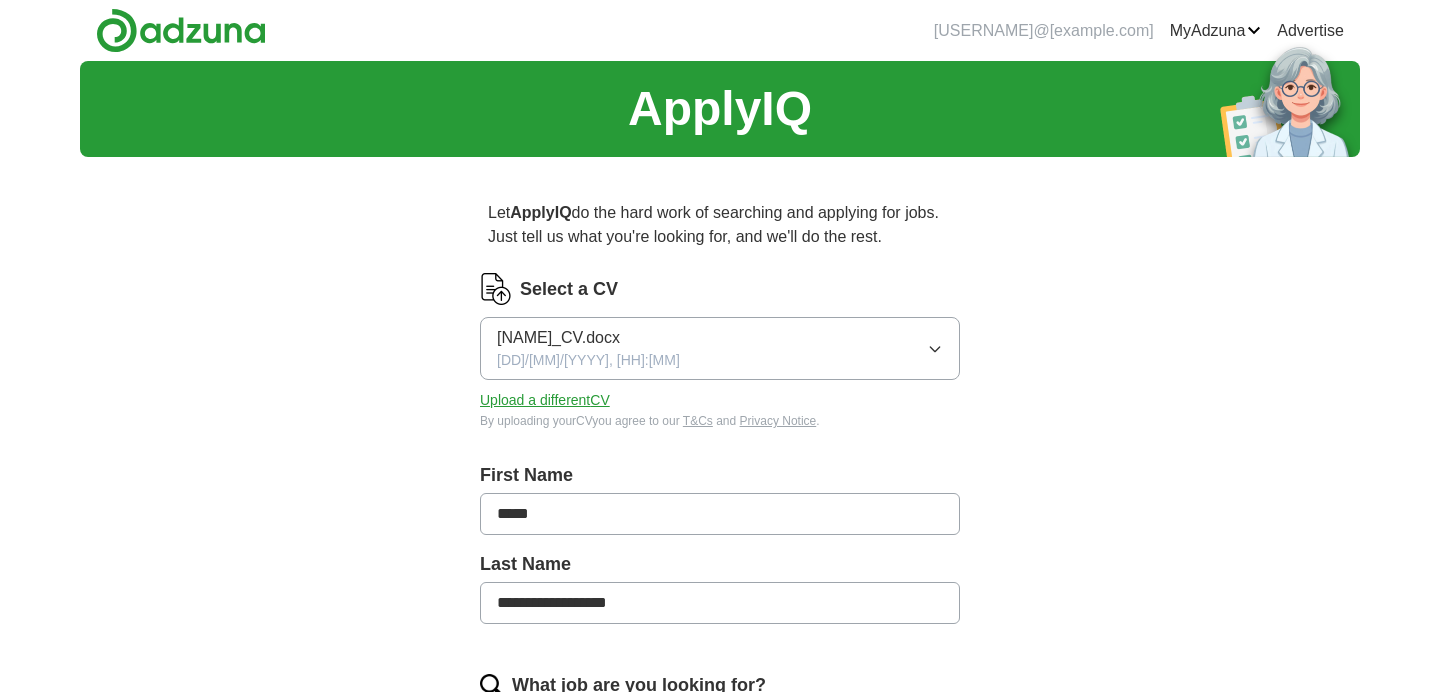 scroll, scrollTop: 0, scrollLeft: 0, axis: both 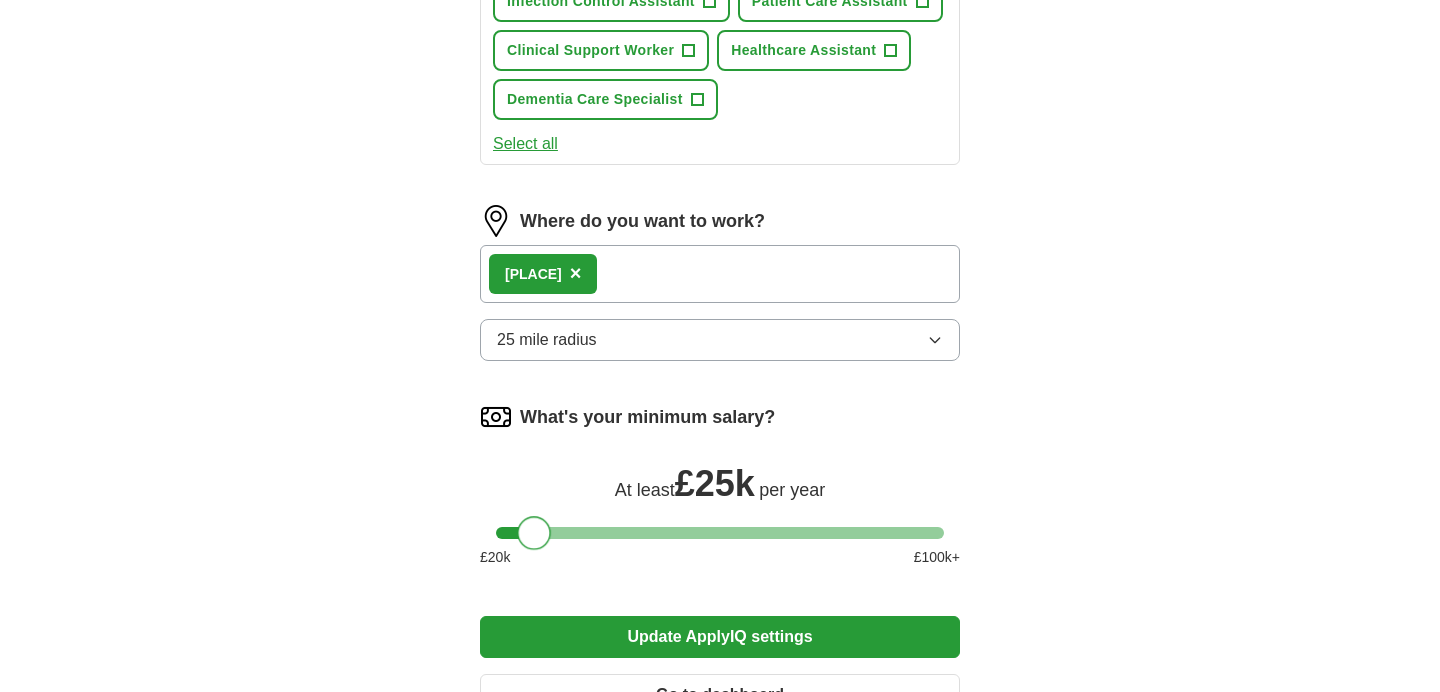 click at bounding box center [534, 533] 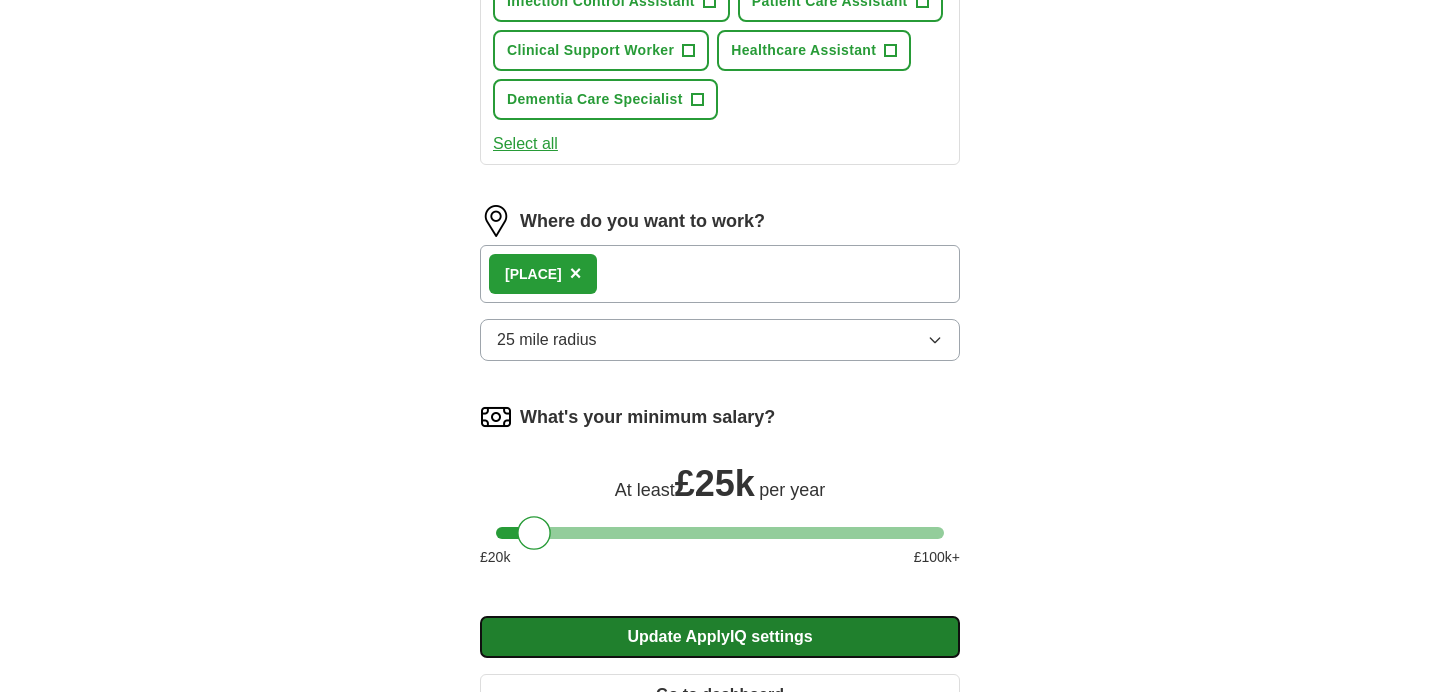 click on "Update ApplyIQ settings" at bounding box center [720, 637] 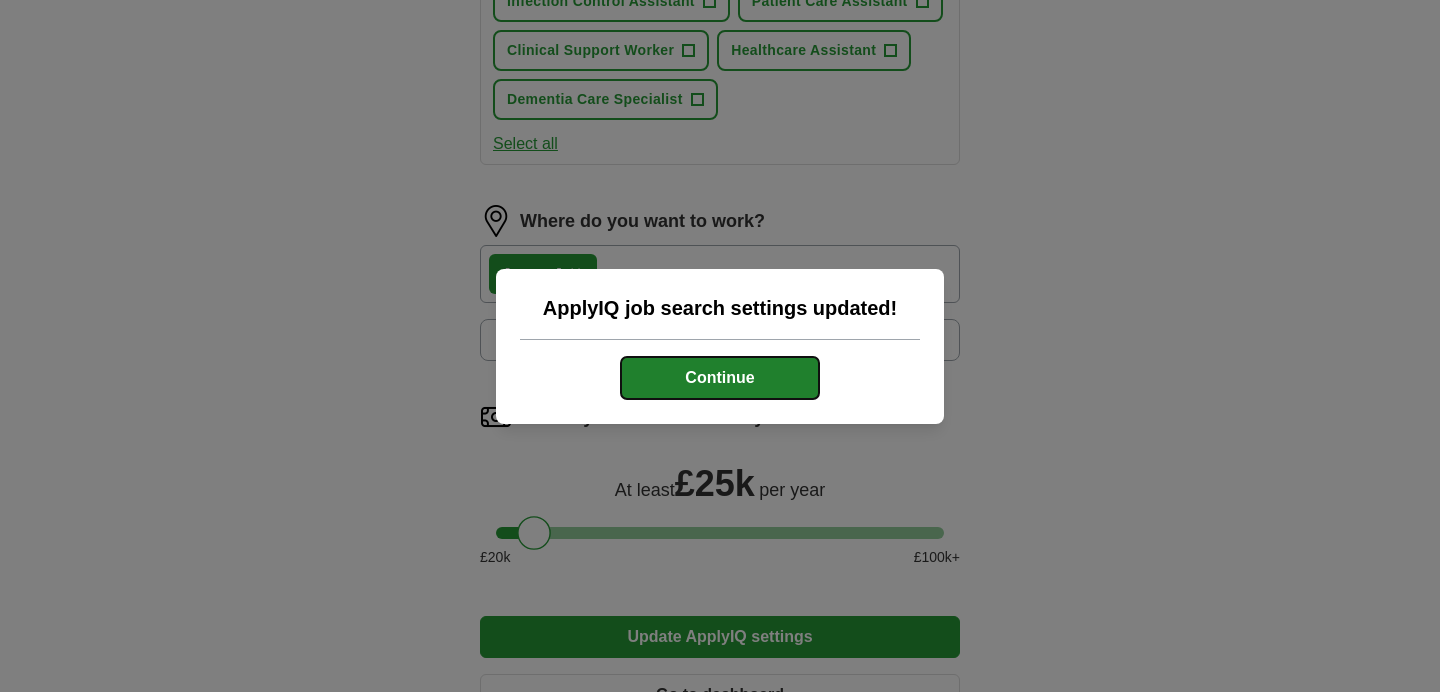 click on "Continue" at bounding box center (720, 378) 